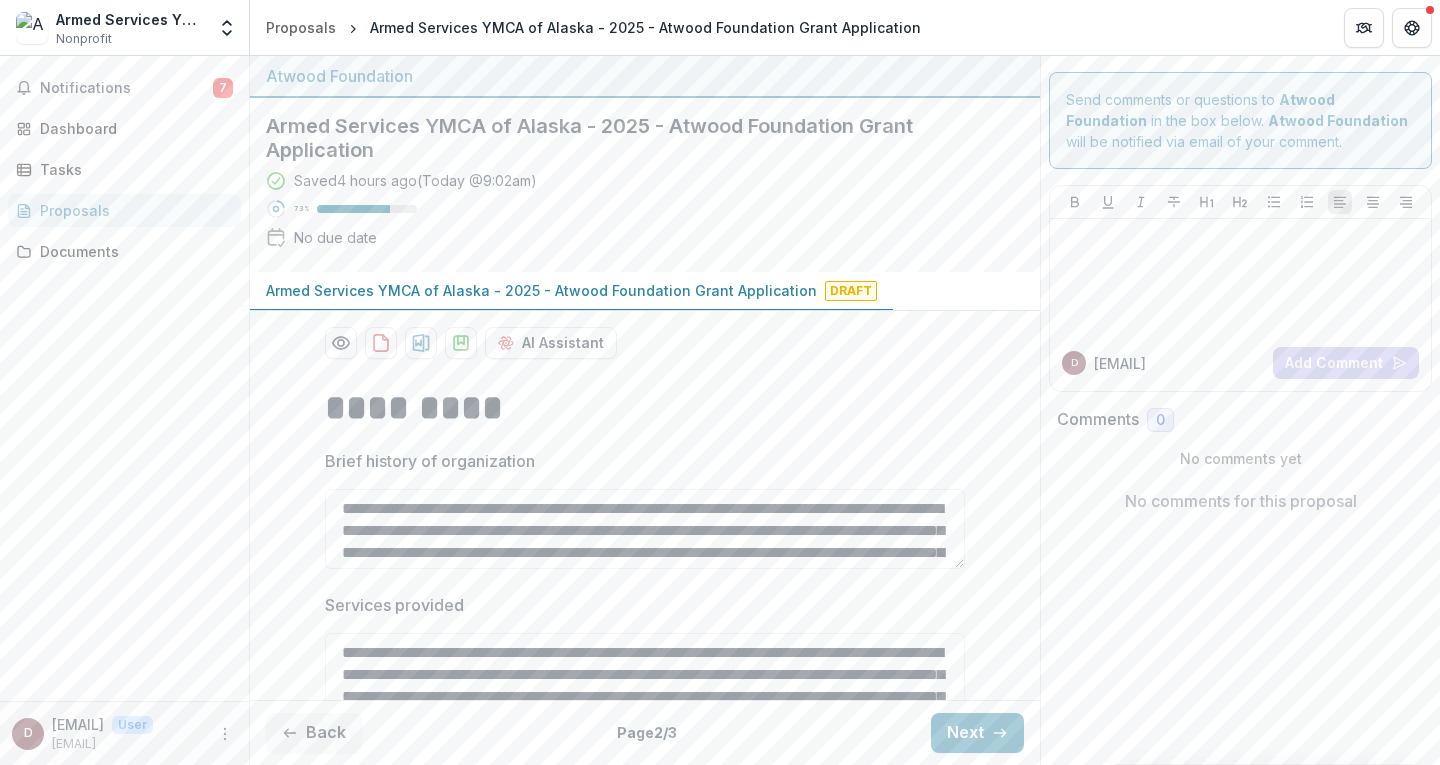 scroll, scrollTop: 0, scrollLeft: 0, axis: both 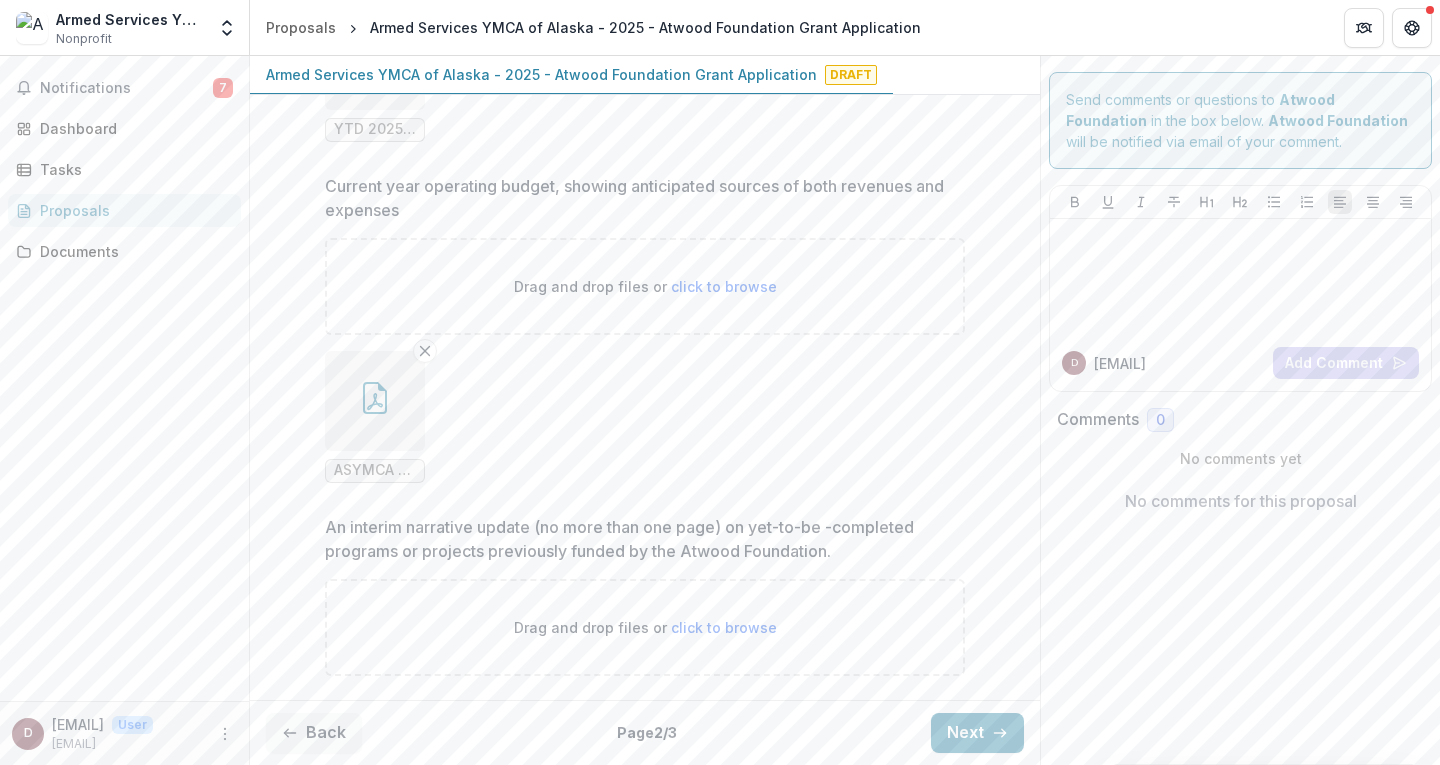 click on "click to browse" at bounding box center (724, 627) 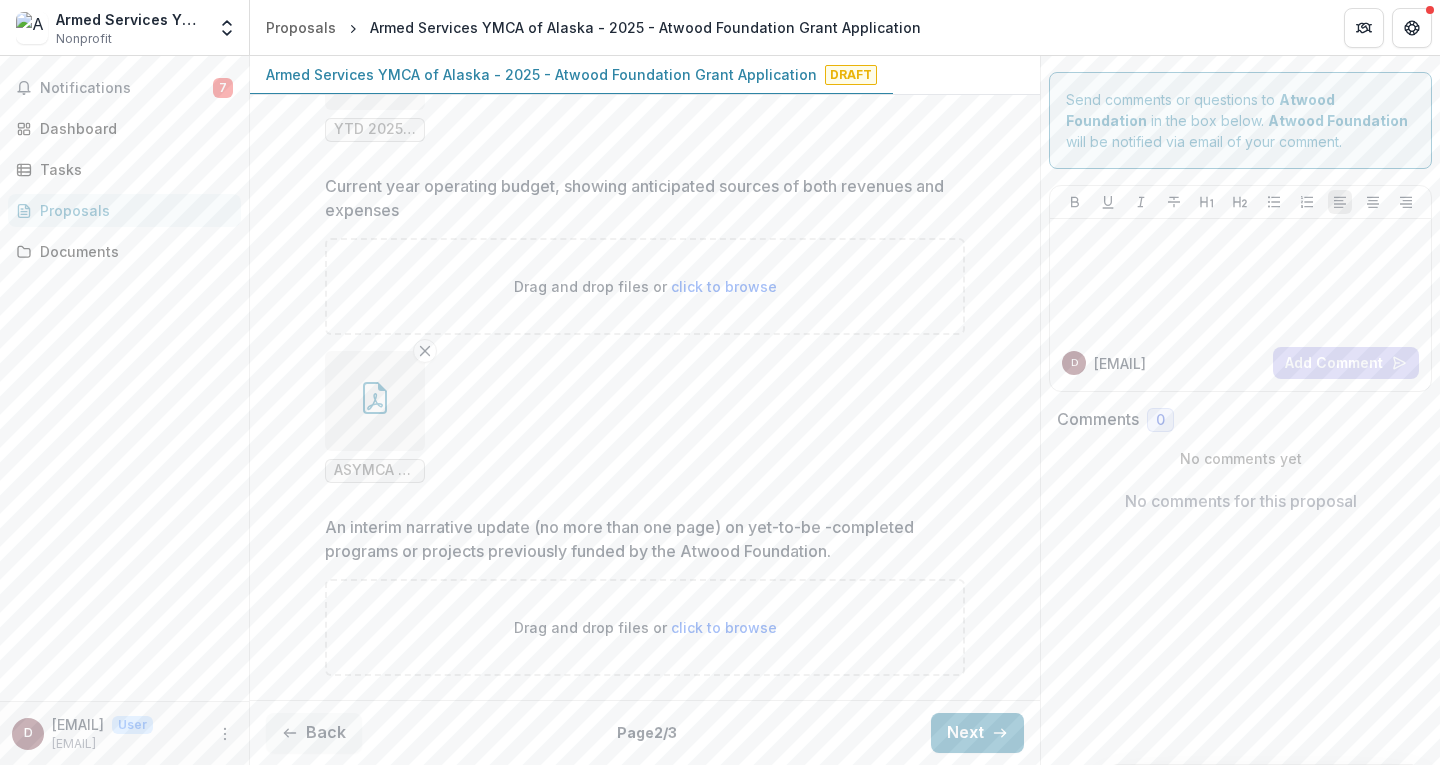 type on "**********" 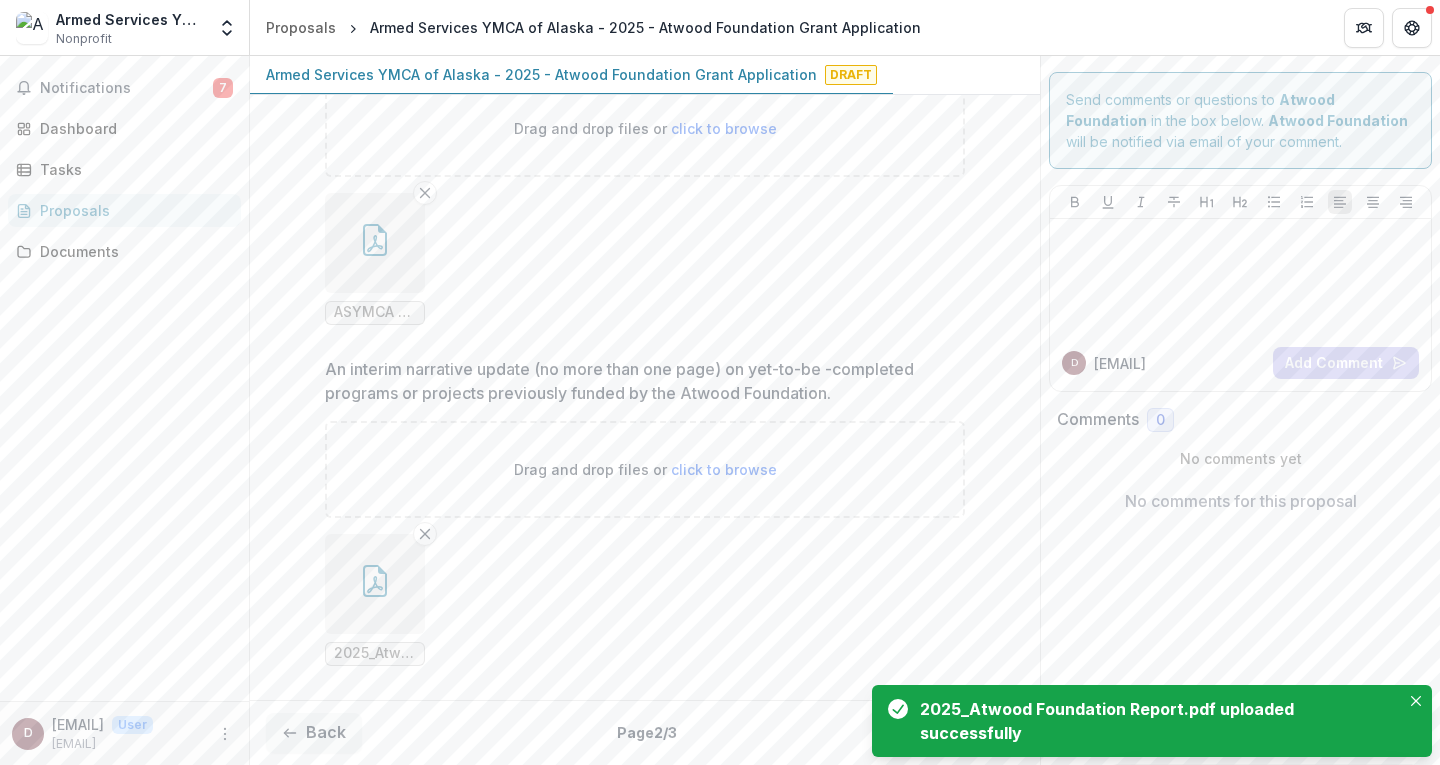 scroll, scrollTop: 4113, scrollLeft: 0, axis: vertical 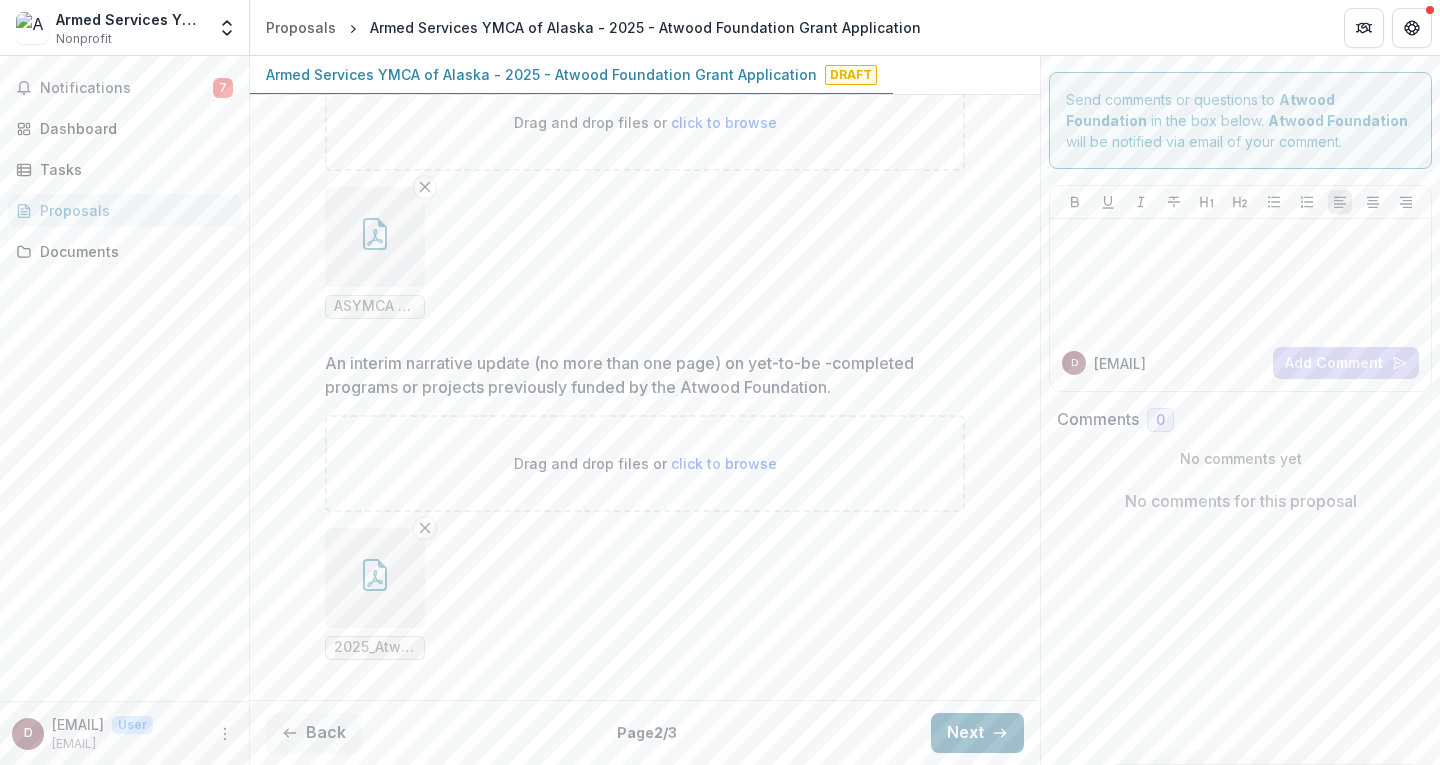 click on "Next" at bounding box center (977, 733) 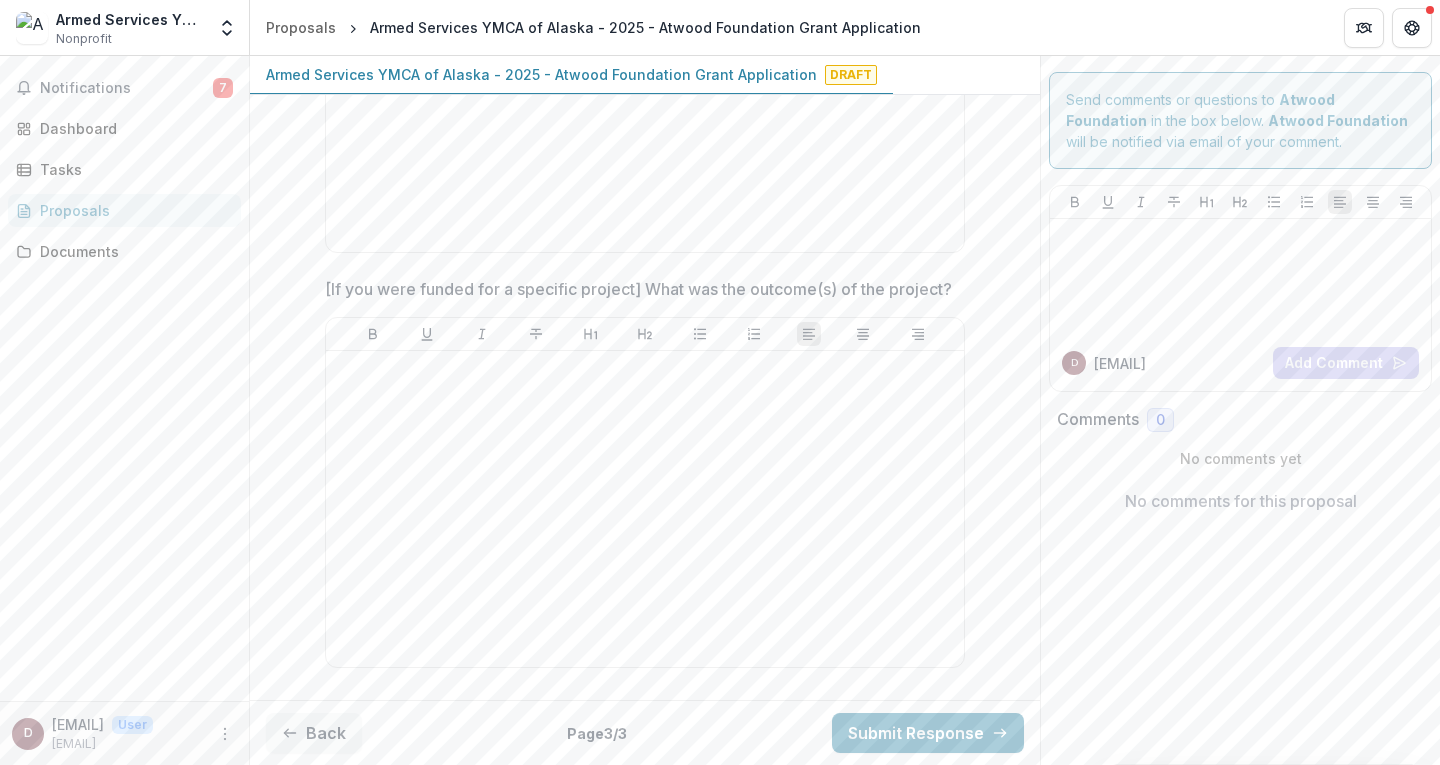 scroll, scrollTop: 1098, scrollLeft: 0, axis: vertical 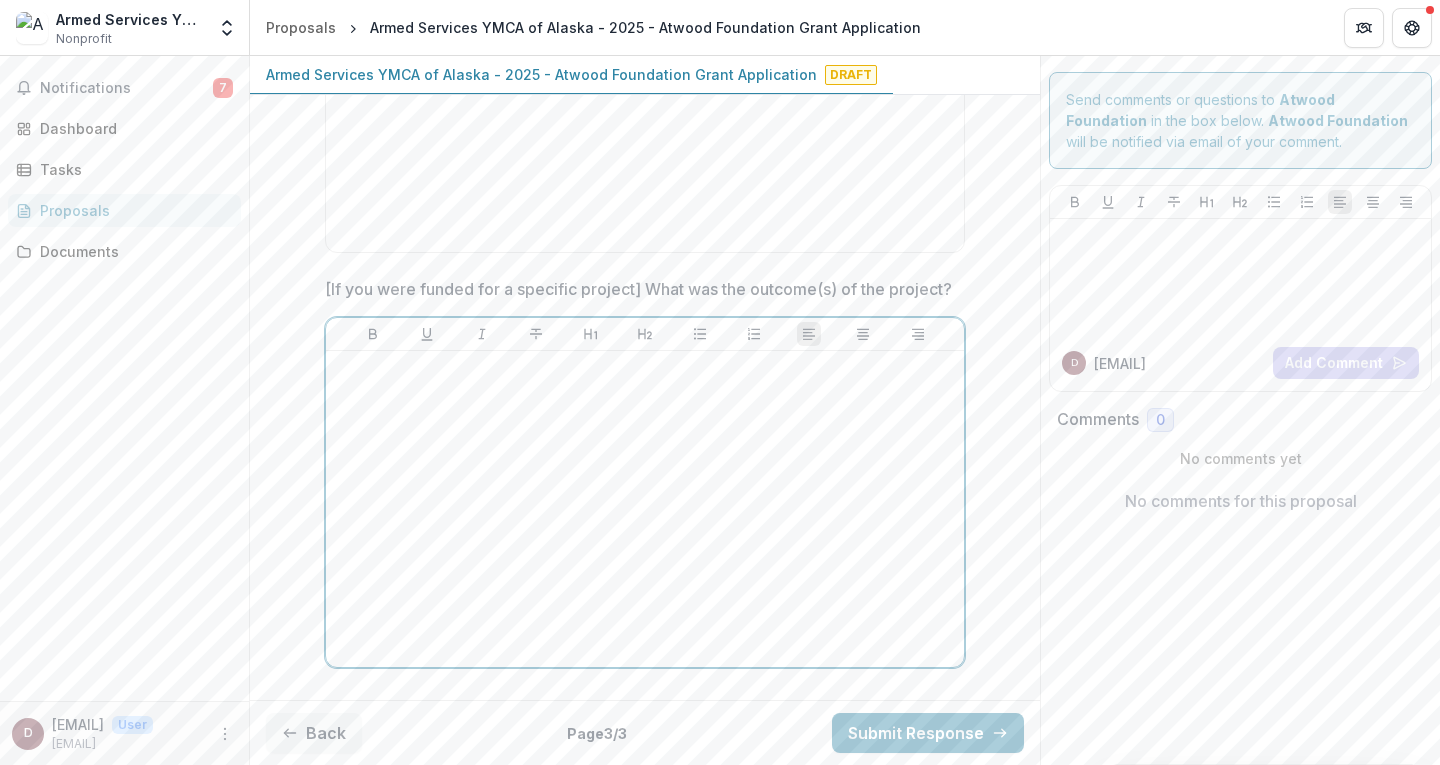 click at bounding box center (645, 509) 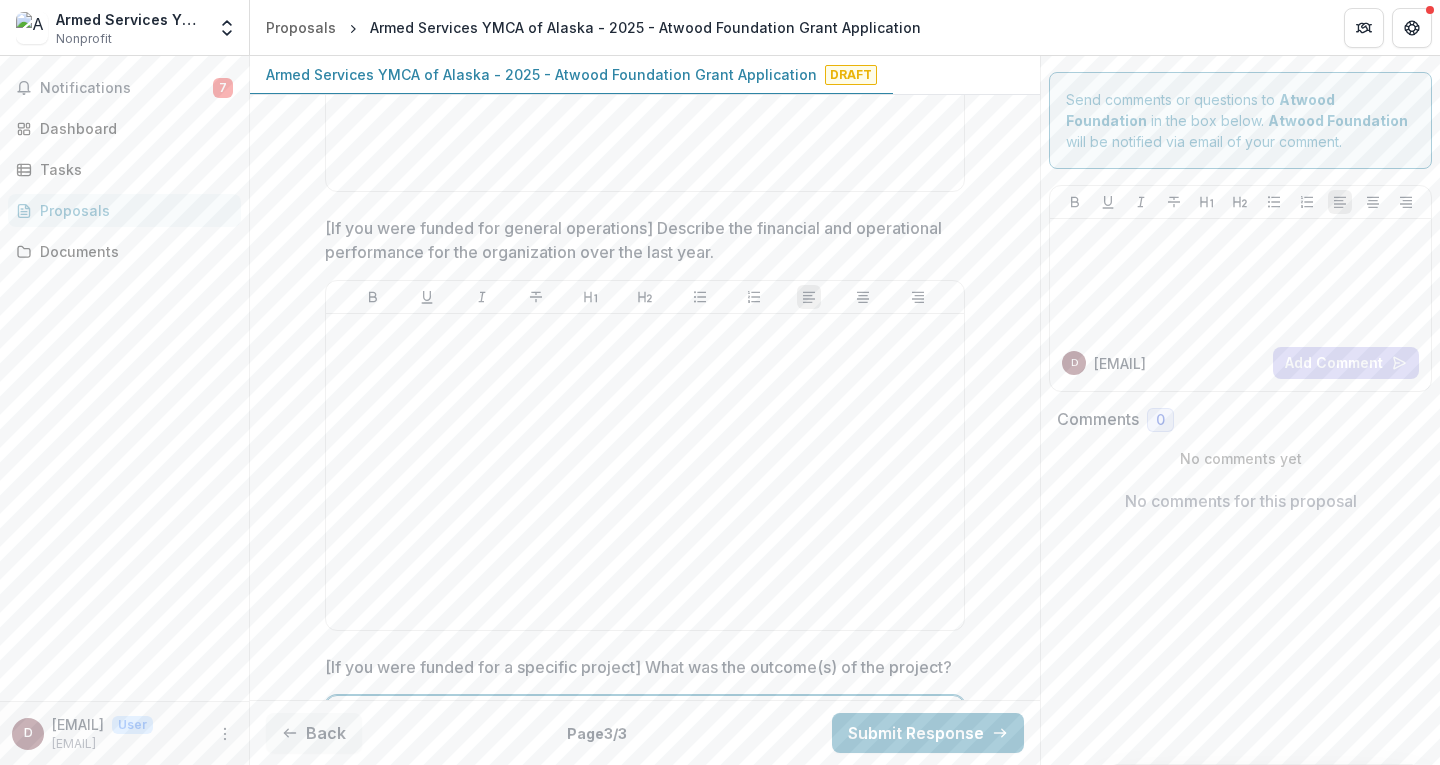 scroll, scrollTop: 694, scrollLeft: 0, axis: vertical 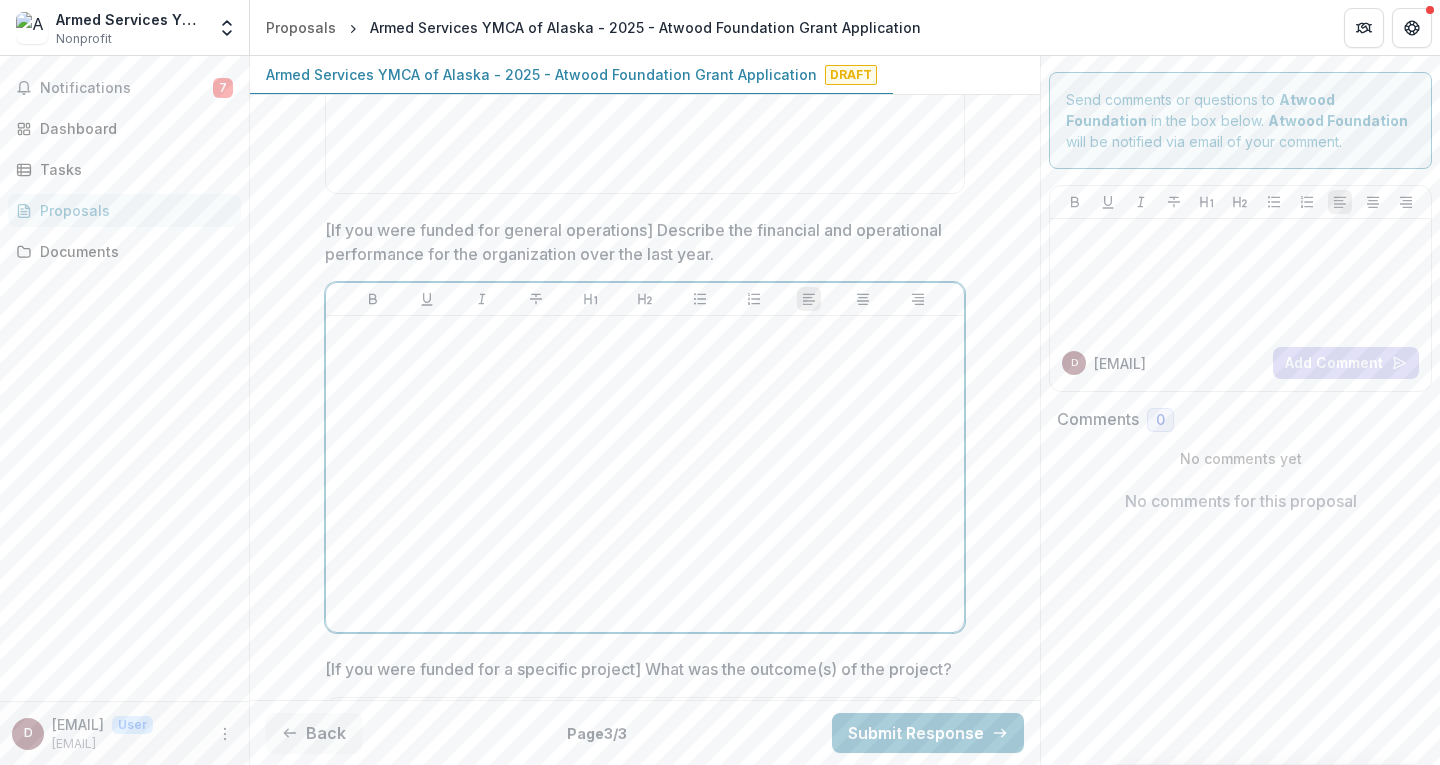 click at bounding box center [645, 474] 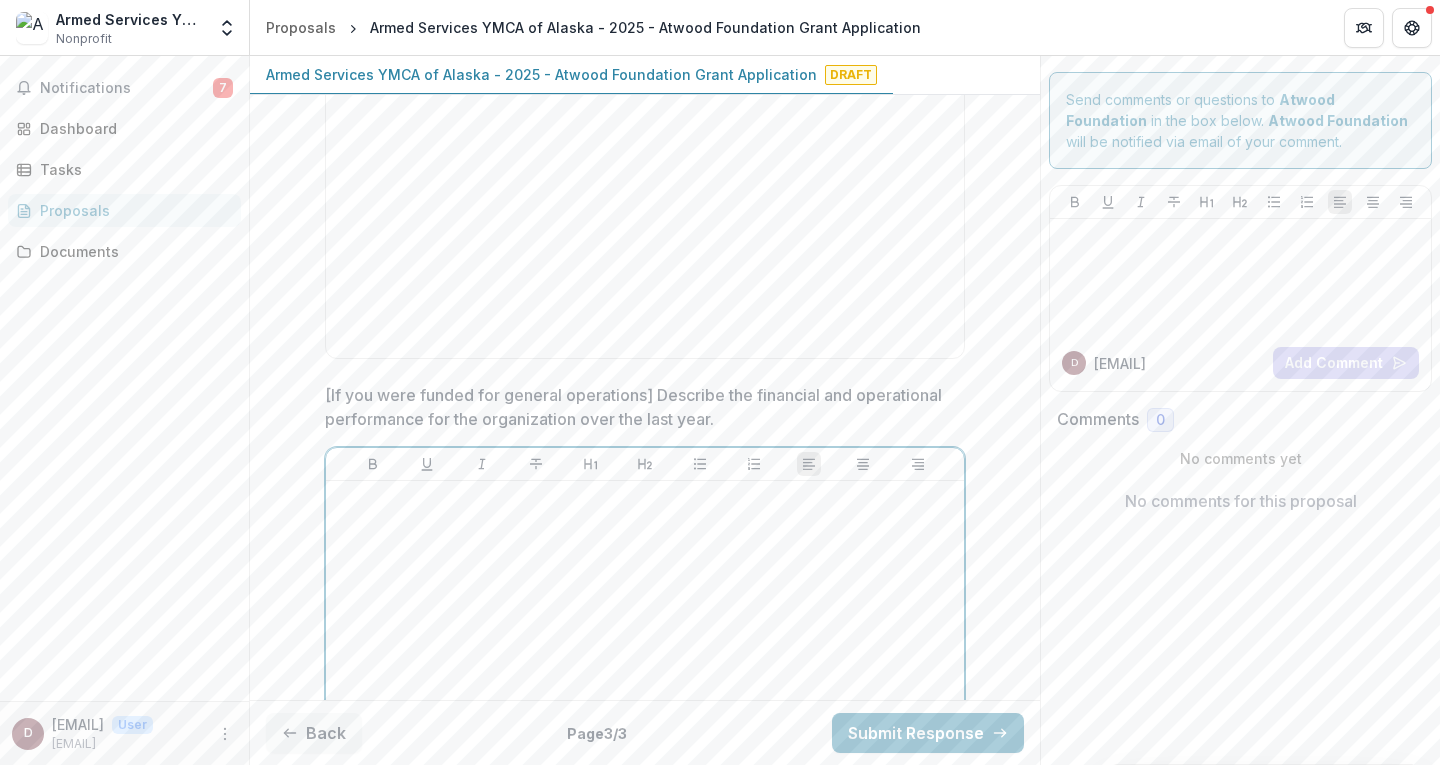 scroll, scrollTop: 394, scrollLeft: 0, axis: vertical 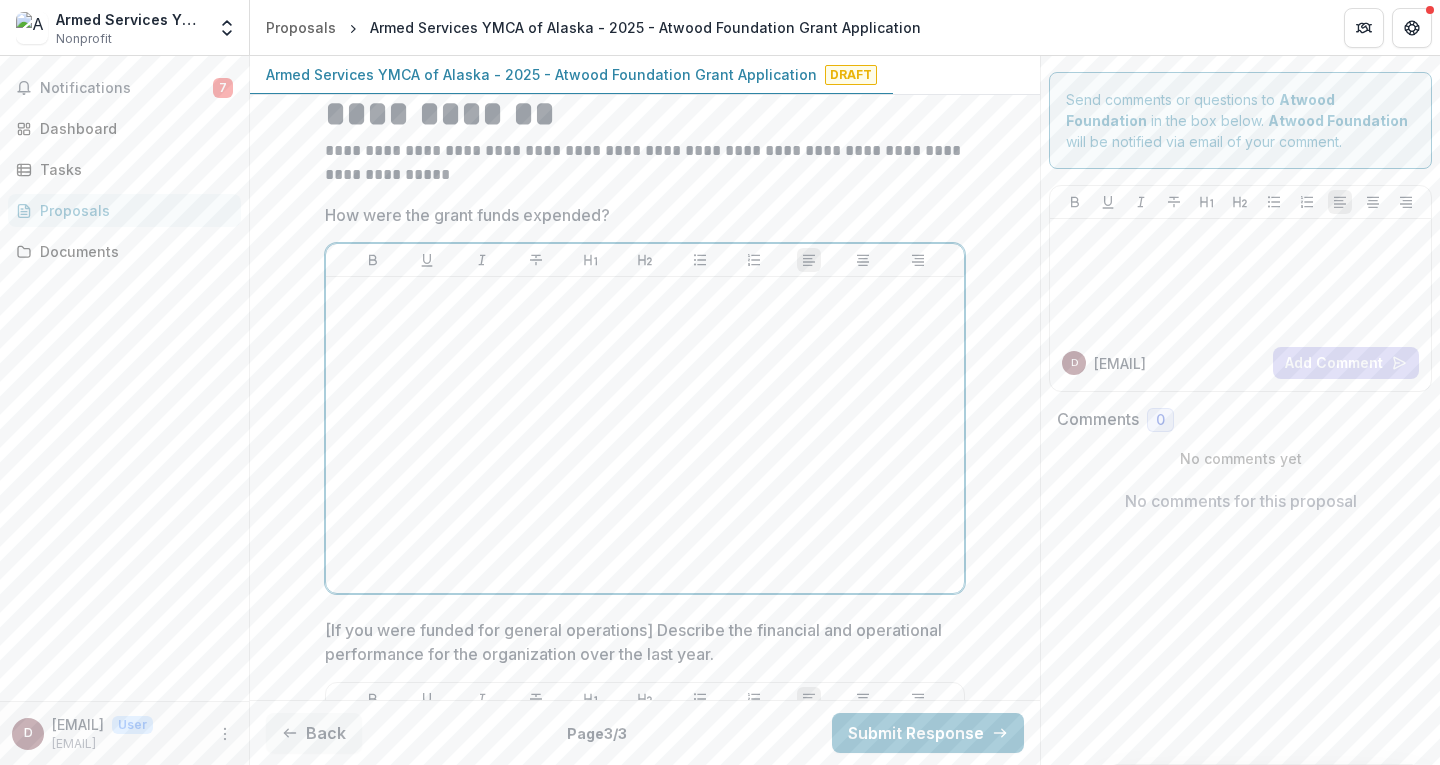 click at bounding box center [645, 296] 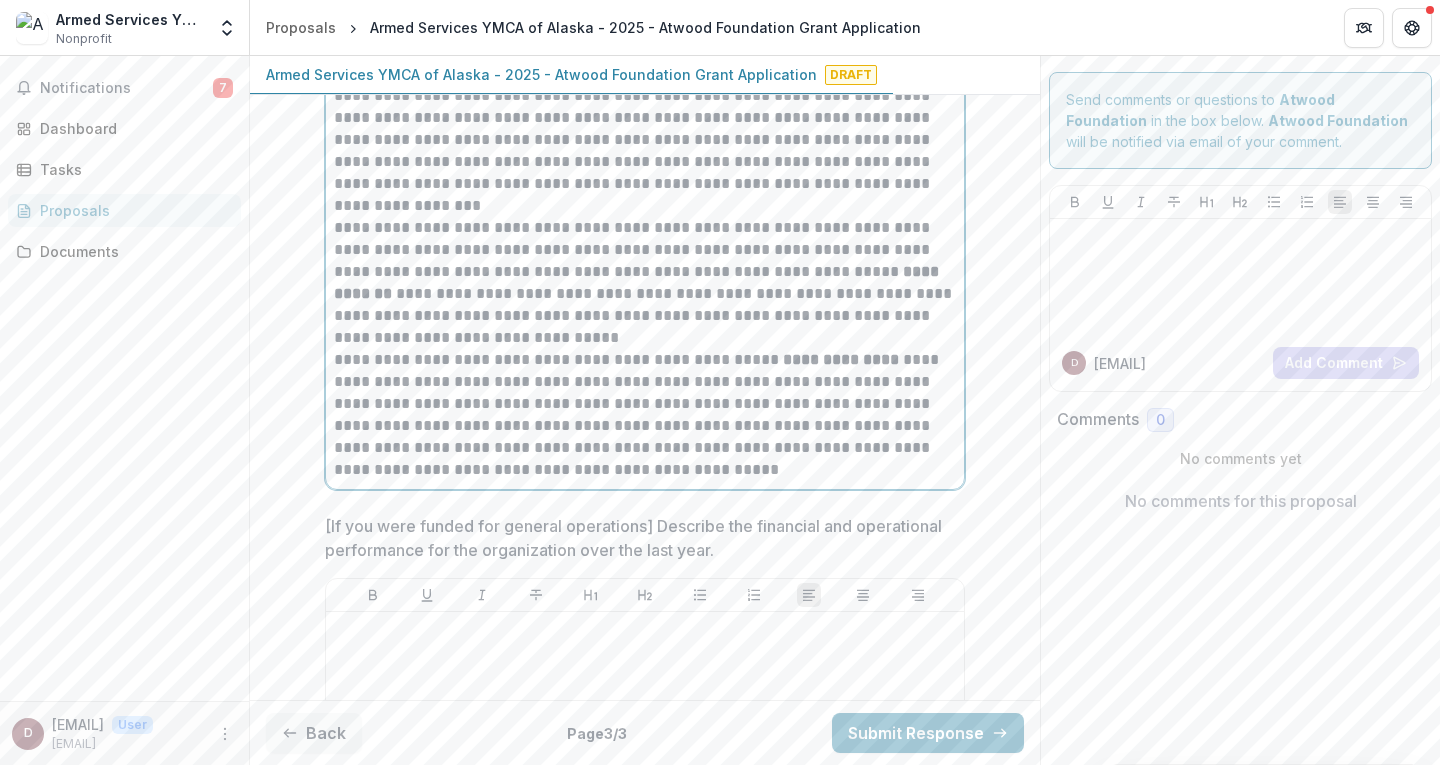 scroll, scrollTop: 794, scrollLeft: 0, axis: vertical 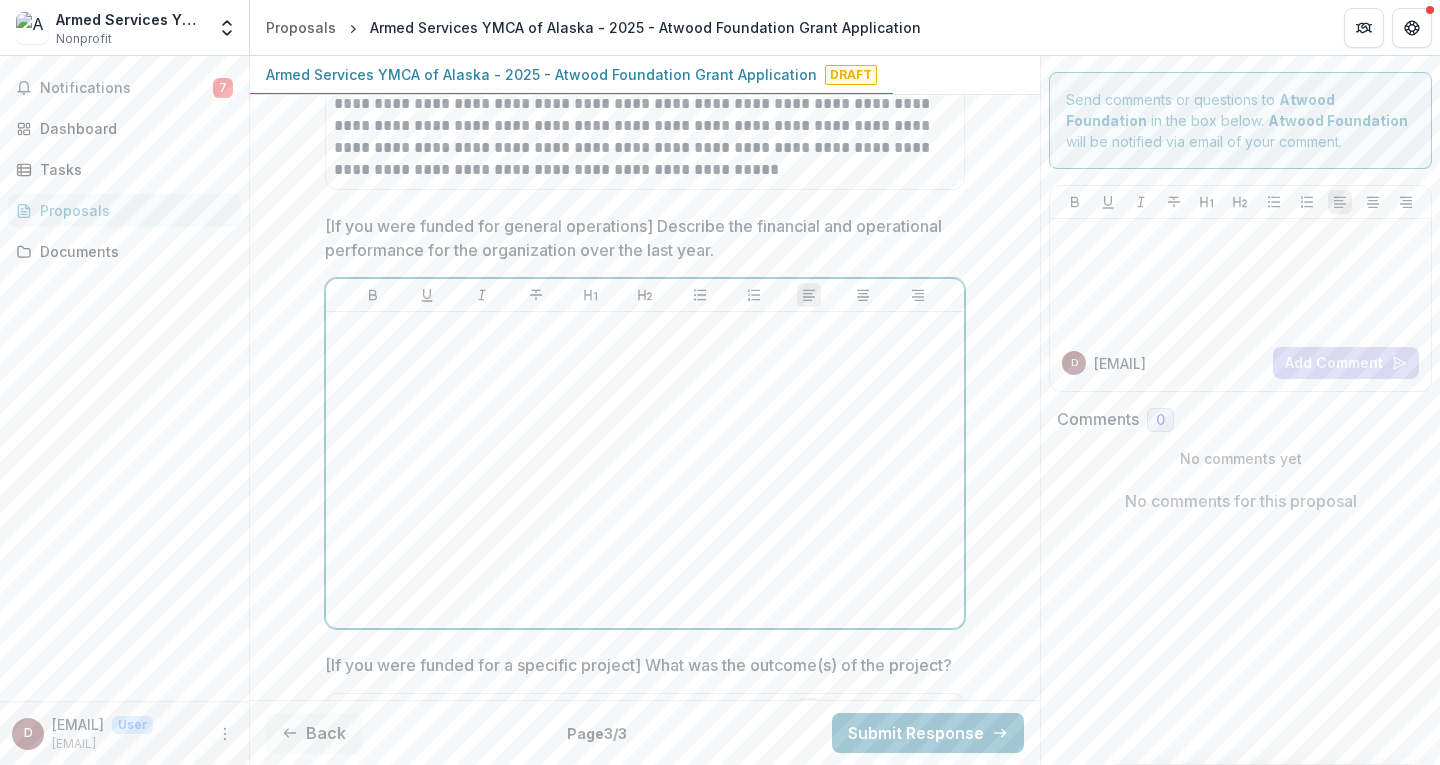click at bounding box center (645, 470) 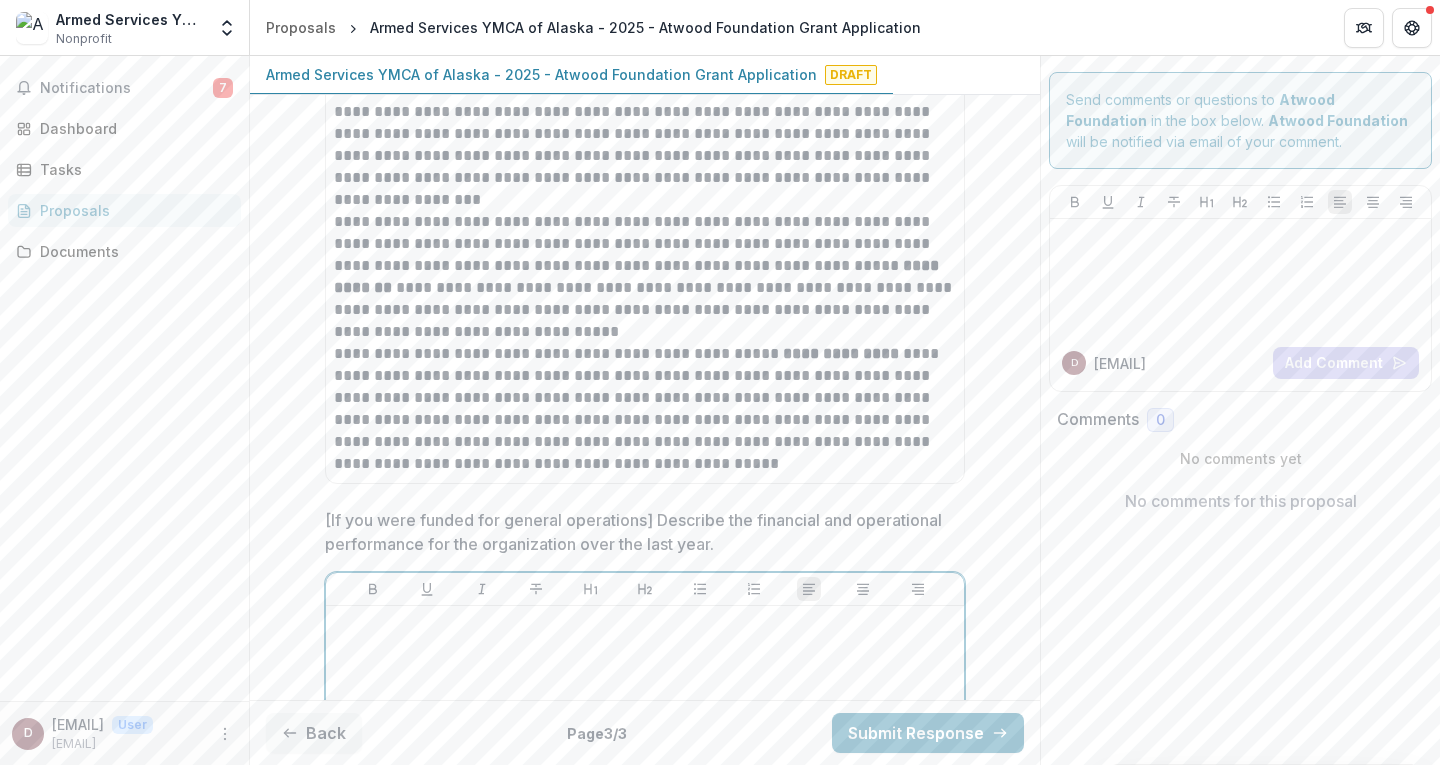 scroll, scrollTop: 800, scrollLeft: 0, axis: vertical 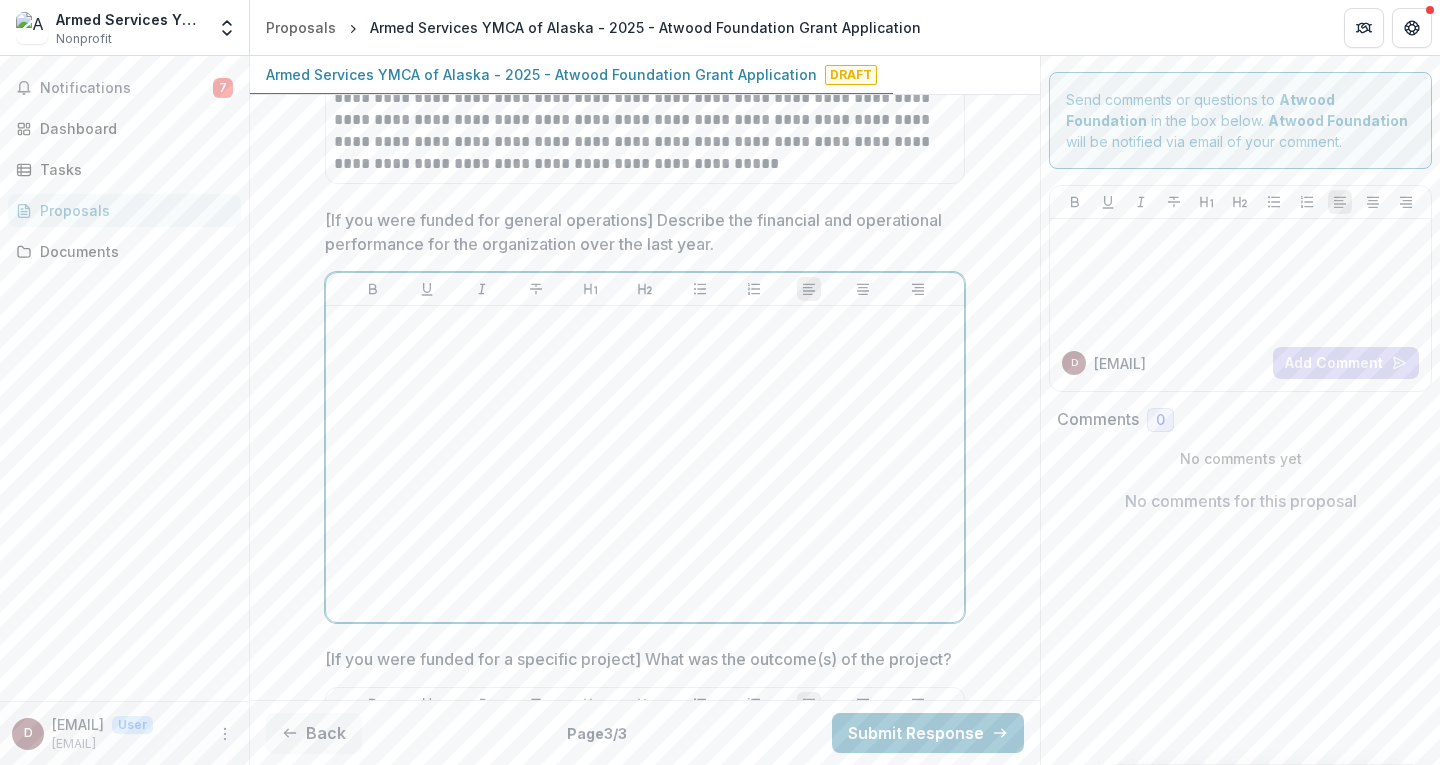 click at bounding box center [645, 464] 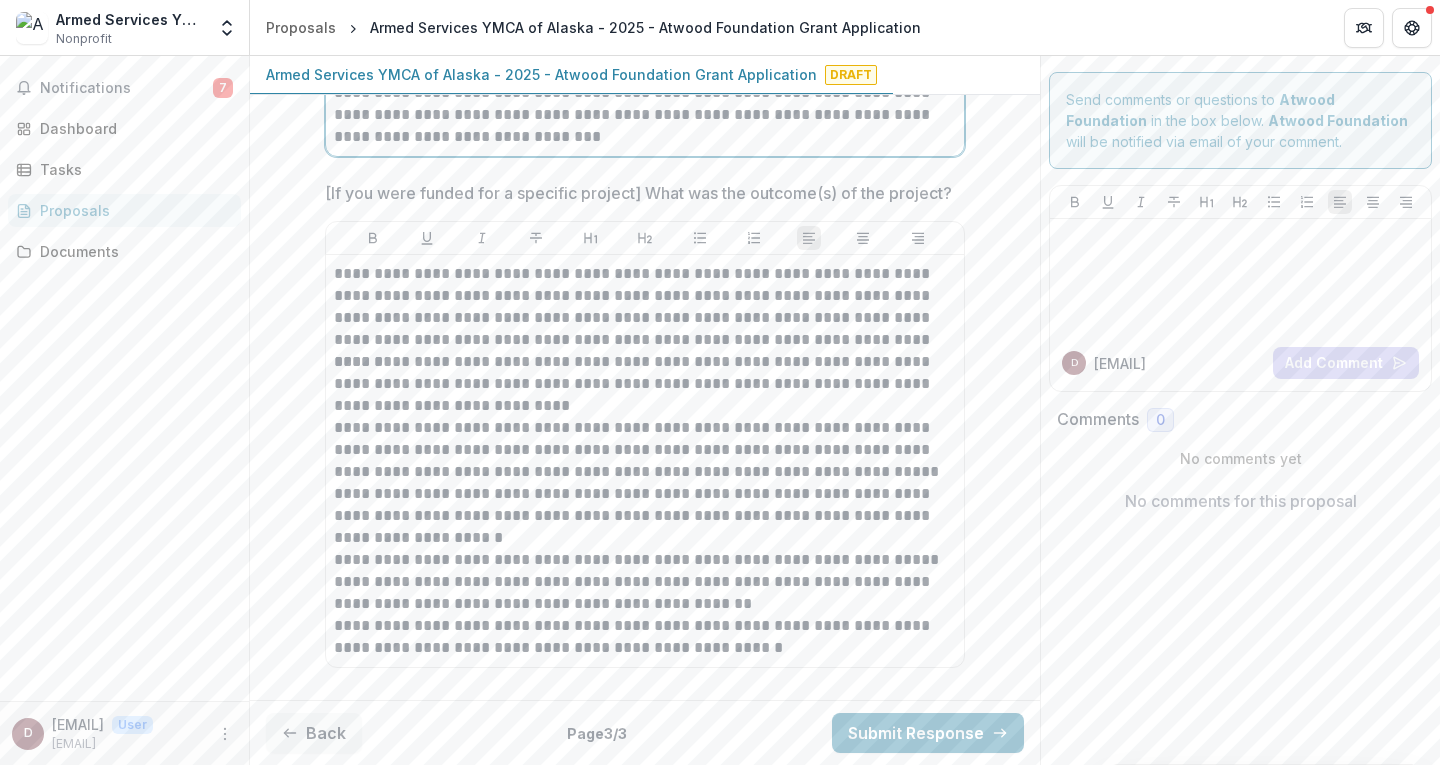 scroll, scrollTop: 1408, scrollLeft: 0, axis: vertical 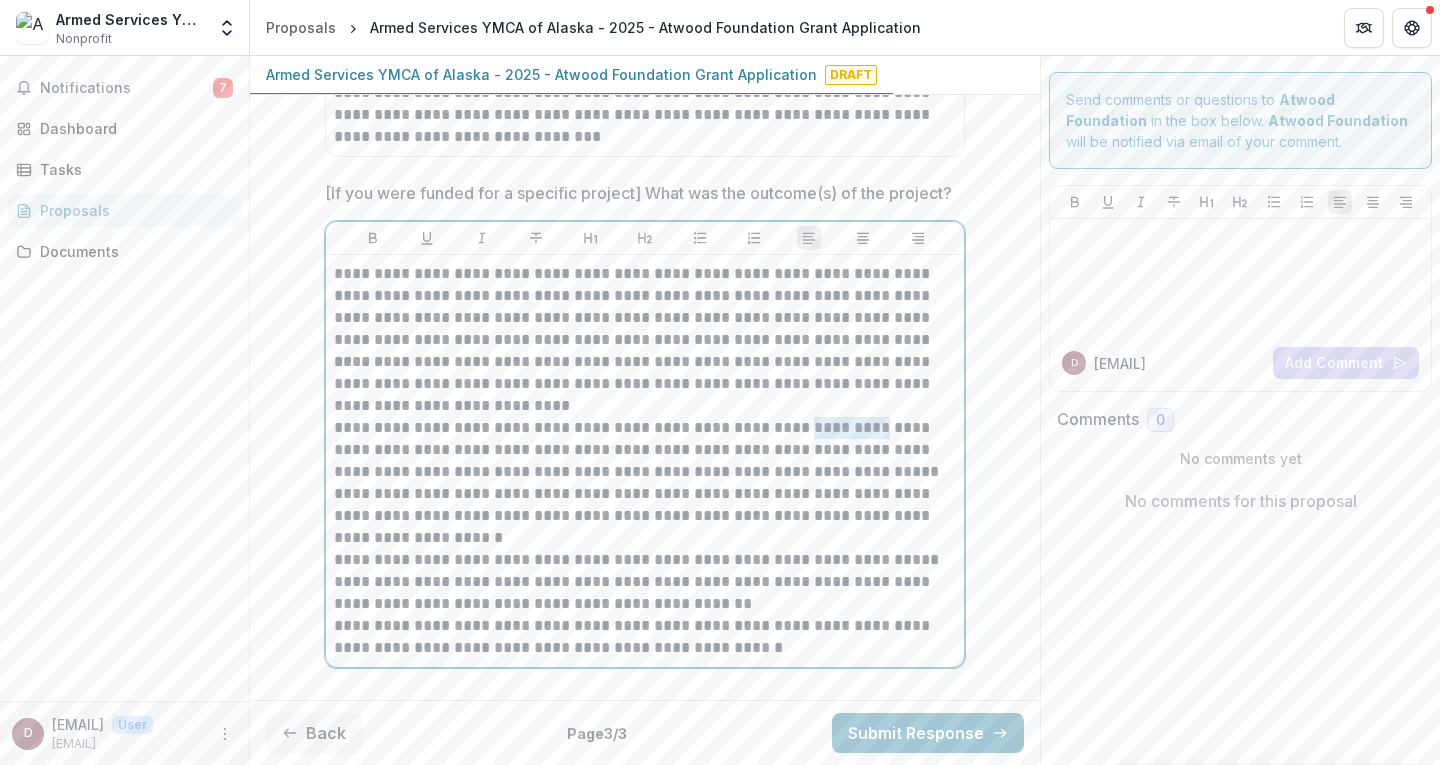 type 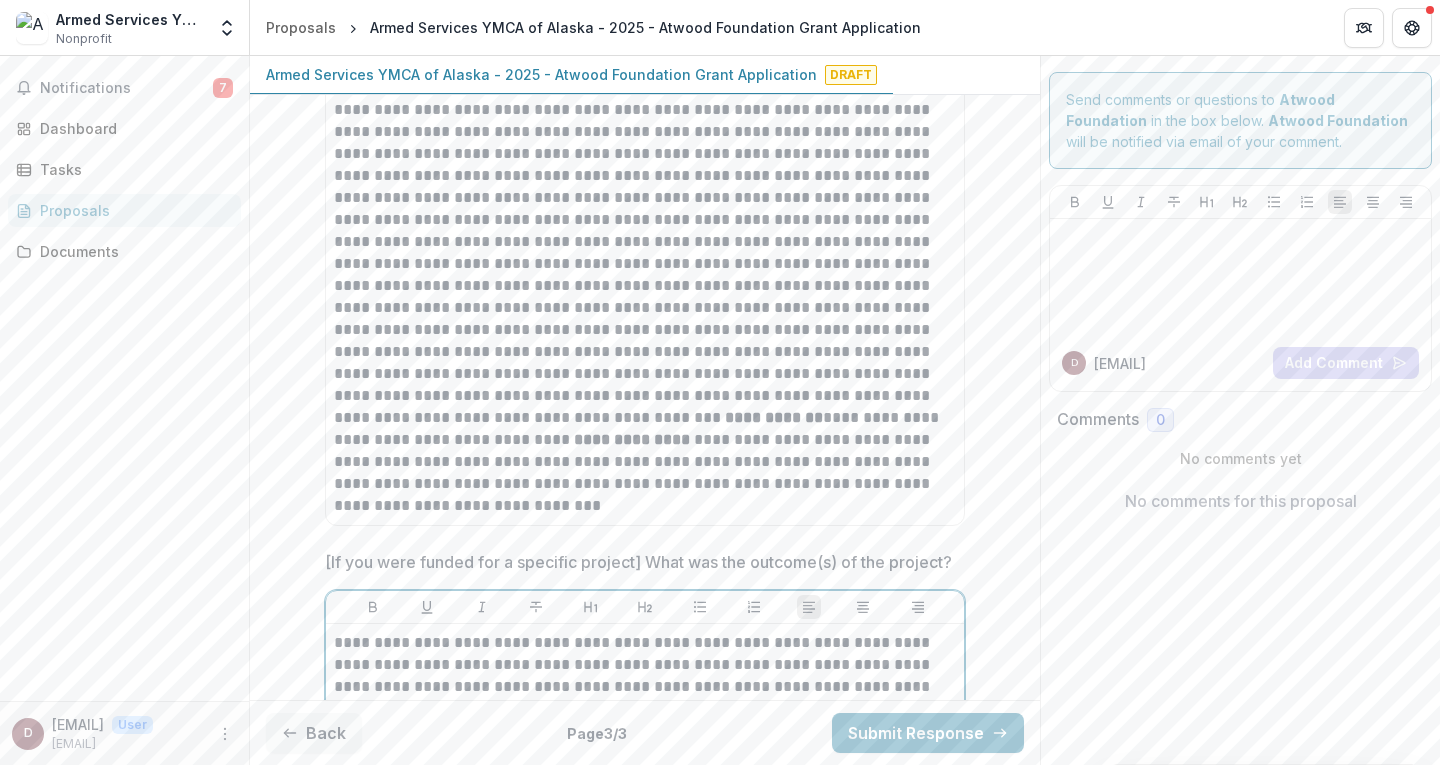 scroll, scrollTop: 1008, scrollLeft: 0, axis: vertical 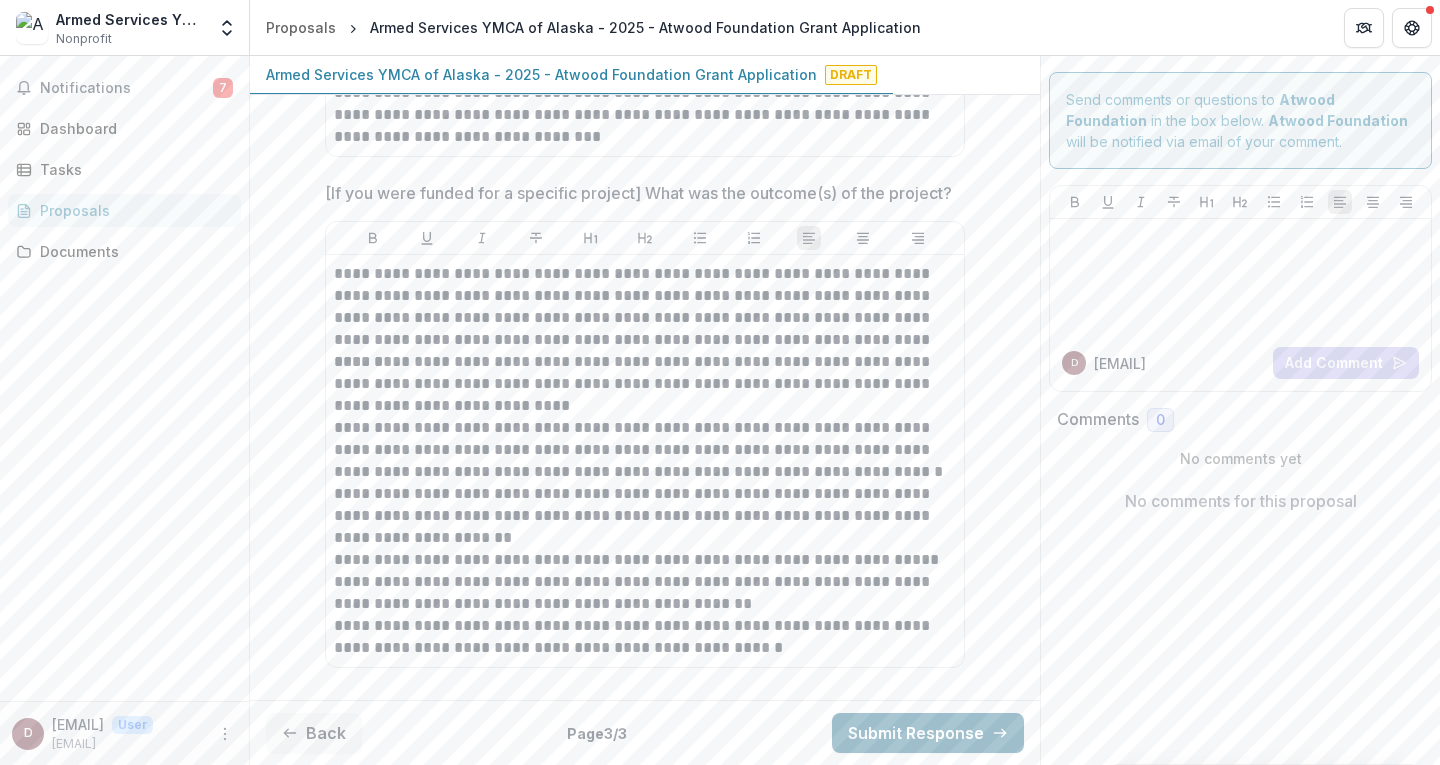 click on "Submit Response" at bounding box center [928, 733] 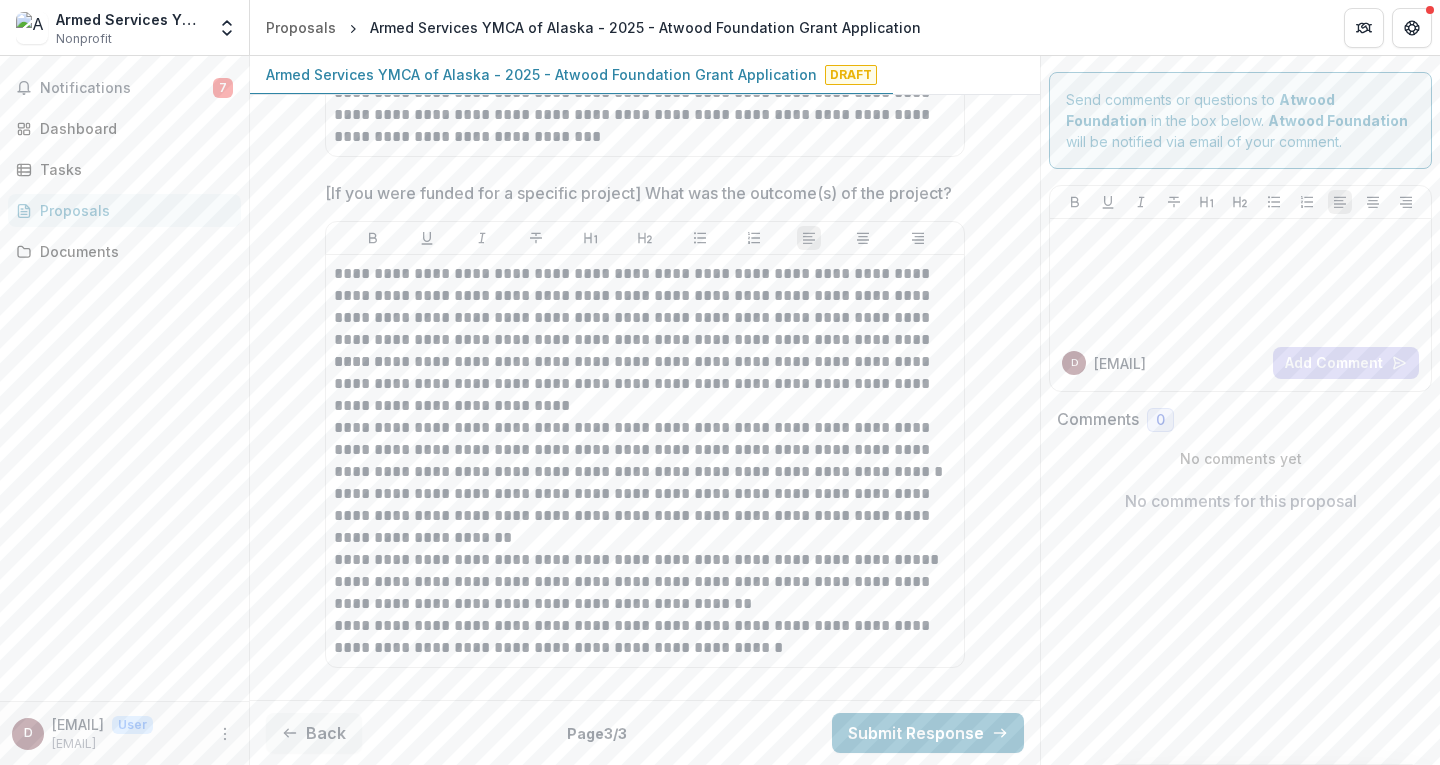 click on "Confirm" at bounding box center [82, 825] 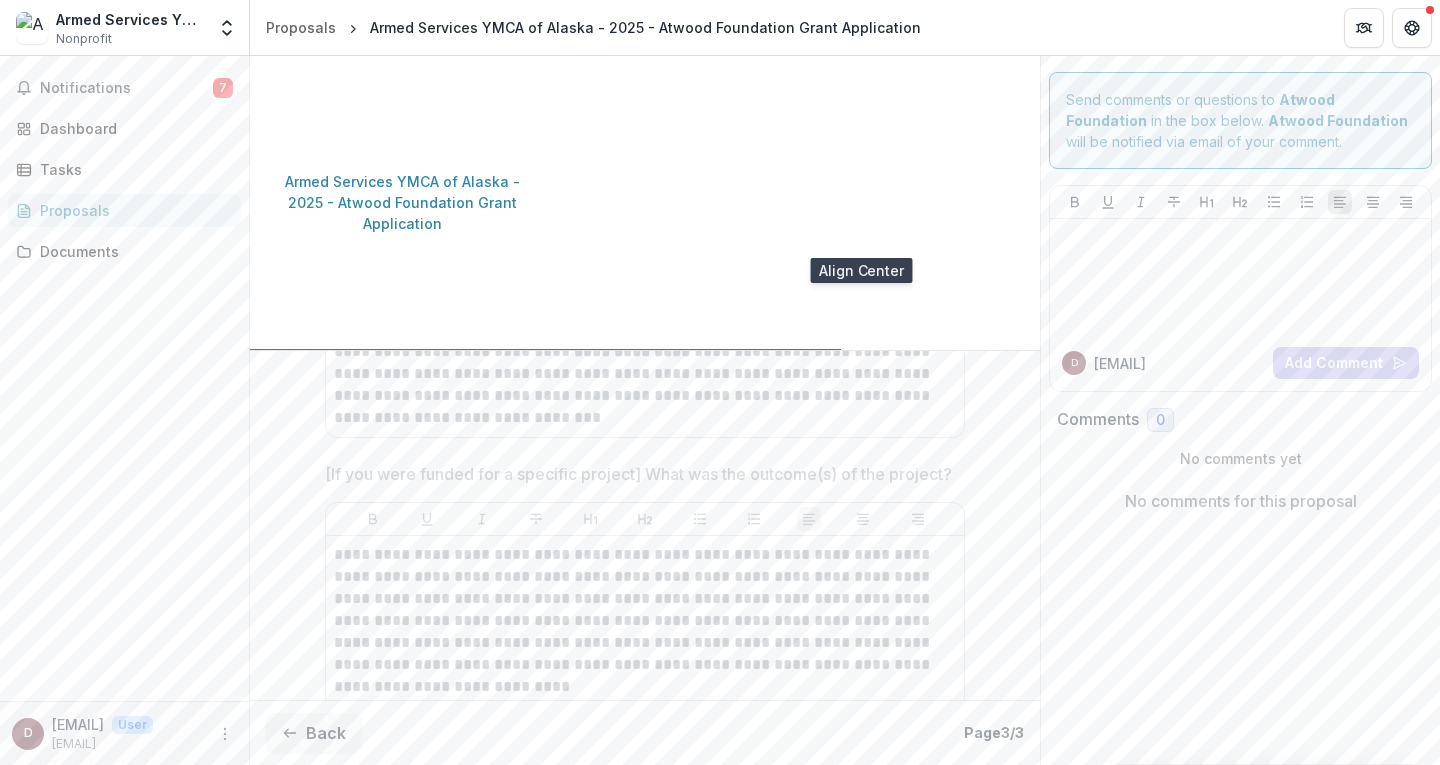 scroll, scrollTop: 1472, scrollLeft: 0, axis: vertical 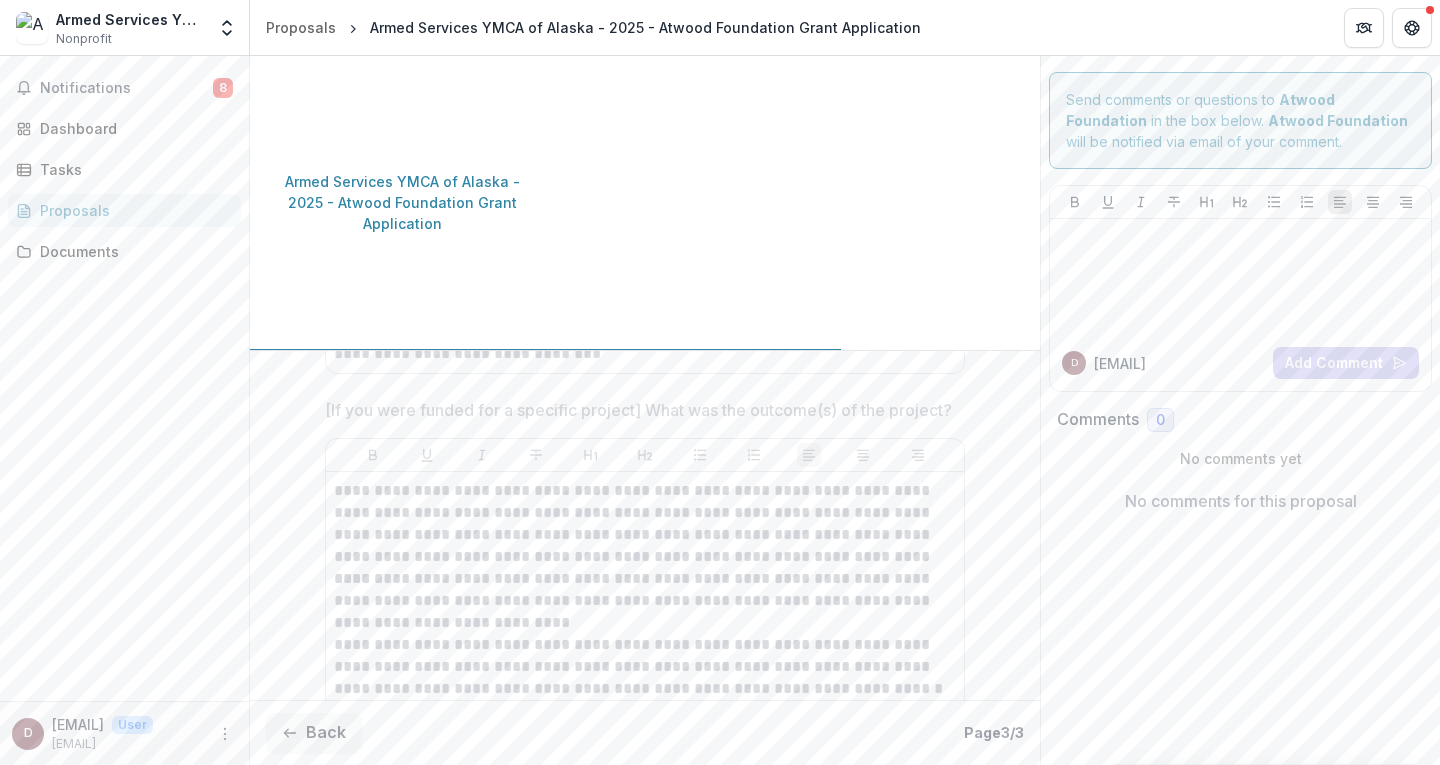 click at bounding box center (8, 777) 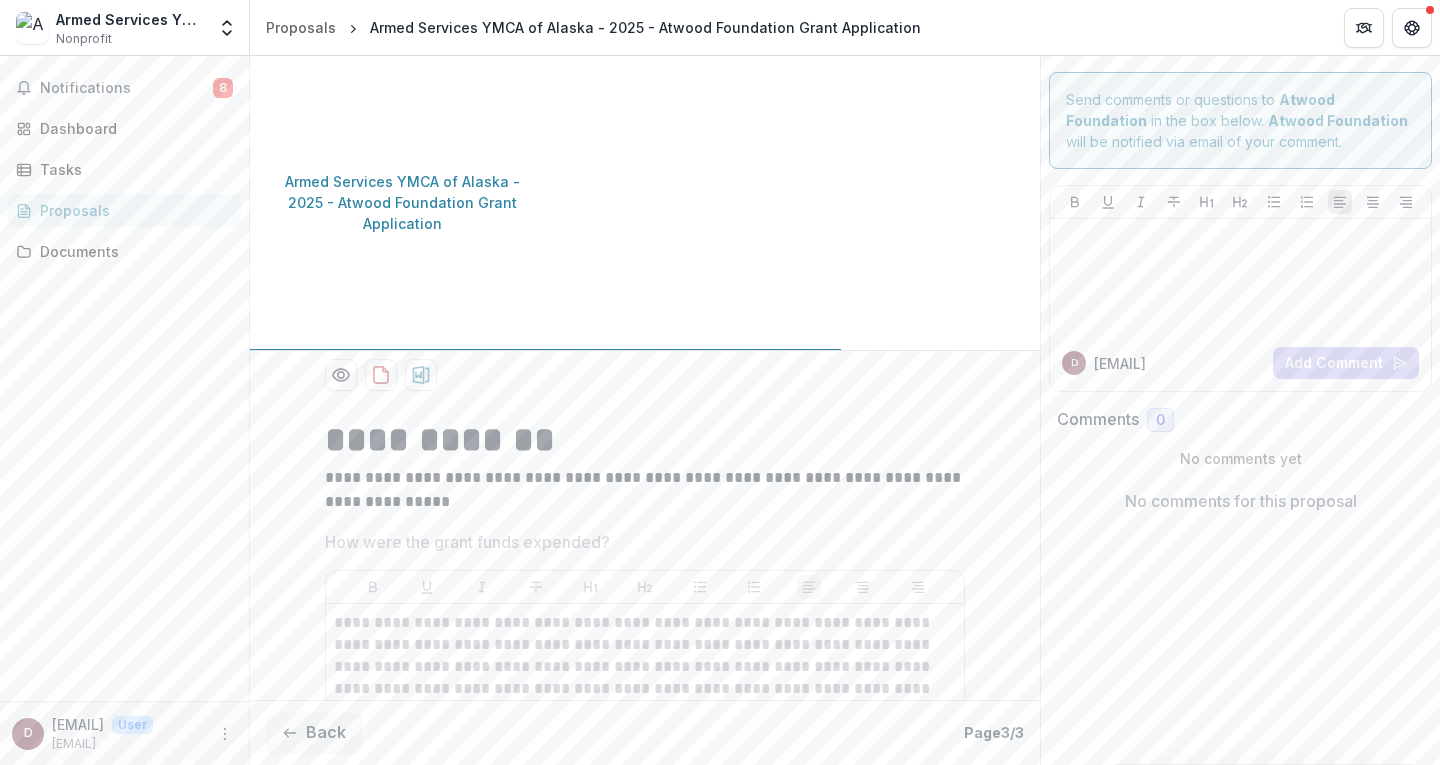 scroll, scrollTop: 0, scrollLeft: 0, axis: both 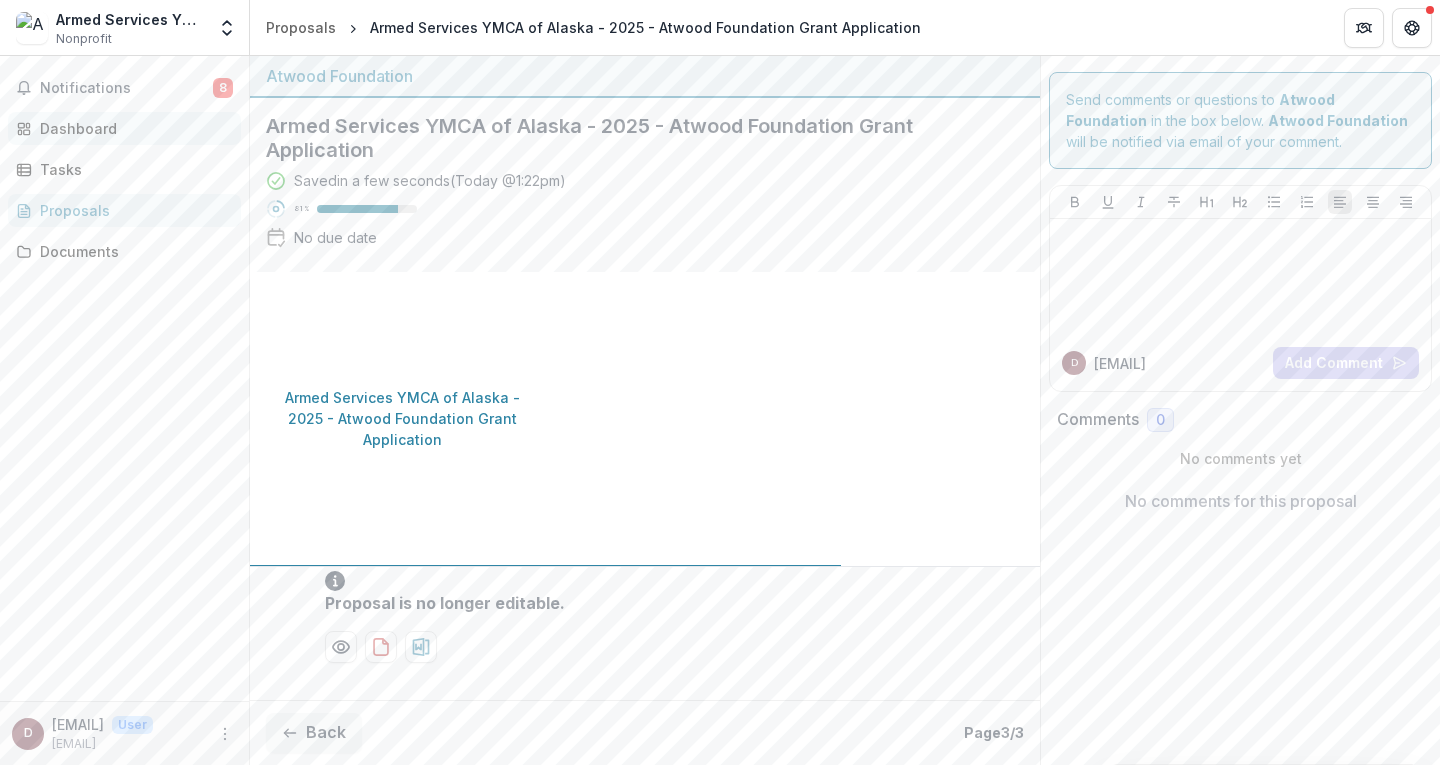 click on "Dashboard" at bounding box center [132, 128] 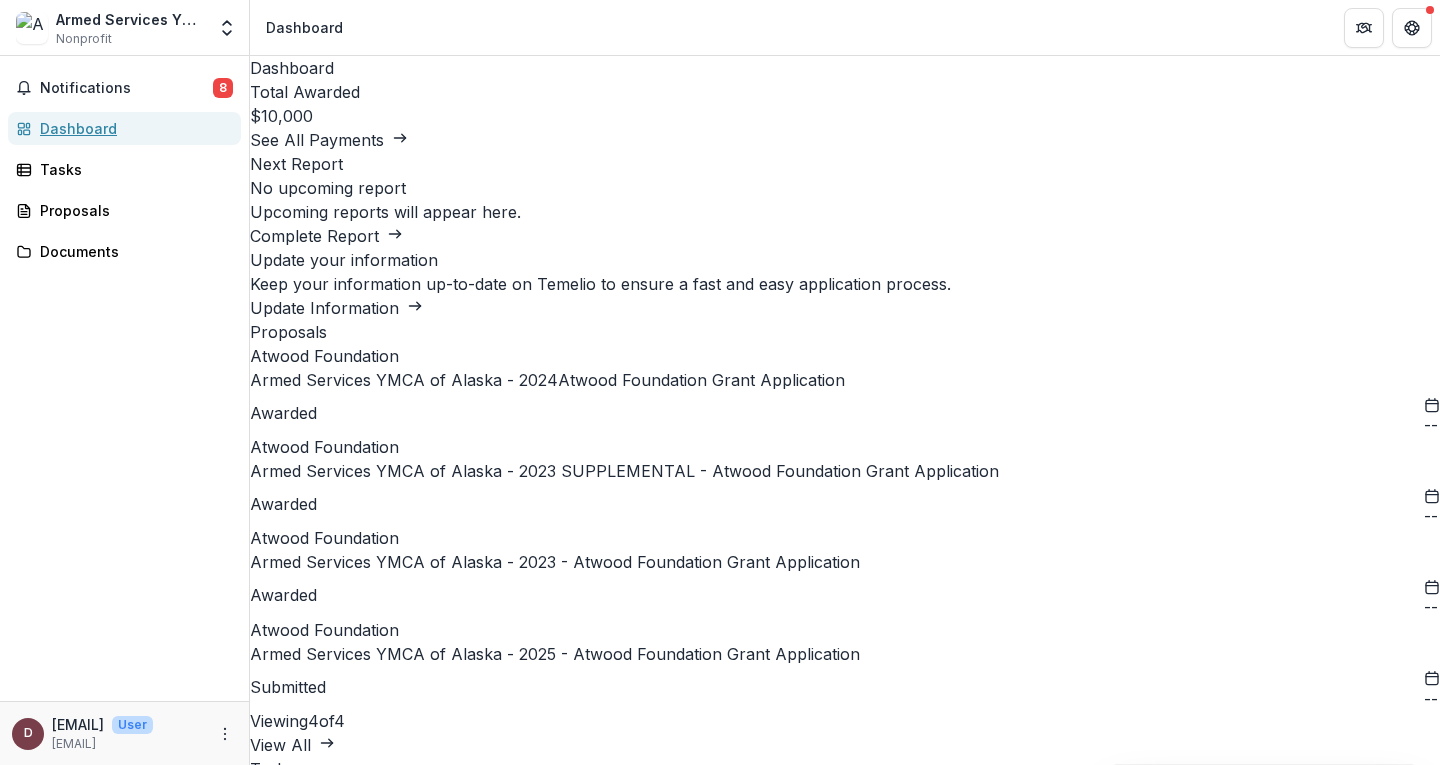 scroll, scrollTop: 300, scrollLeft: 0, axis: vertical 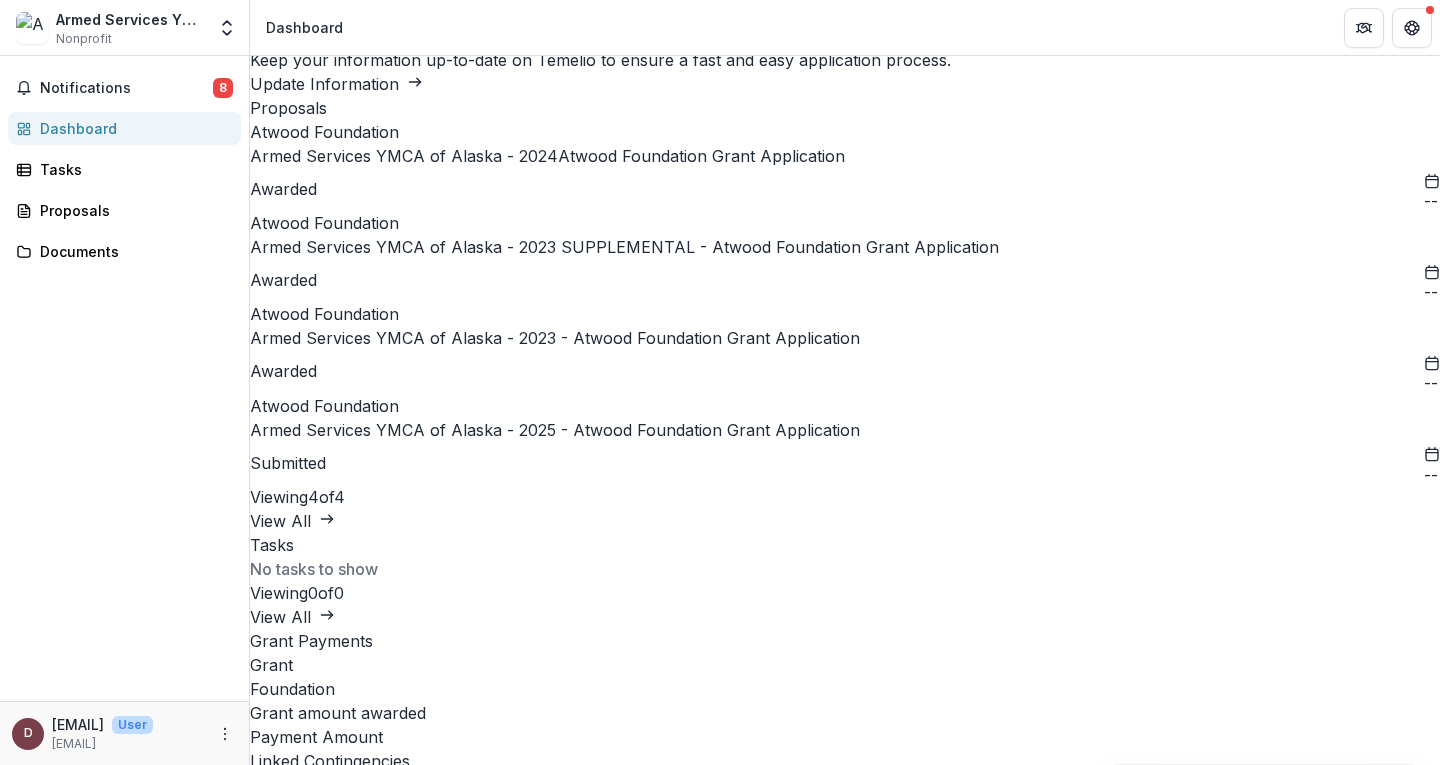 click on "Armed Services YMCA of Alaska - 2025 - Atwood Foundation Grant Application" at bounding box center [555, 430] 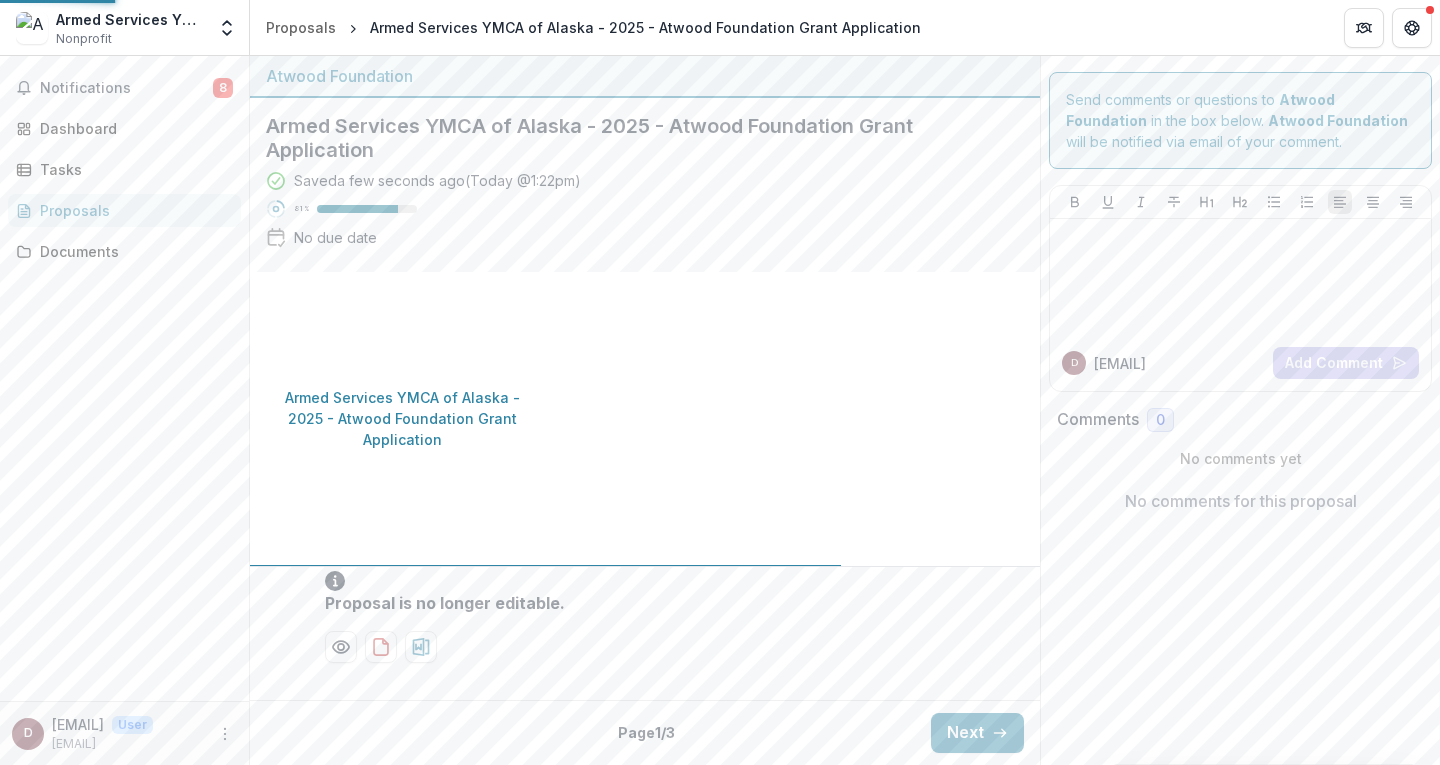 scroll, scrollTop: 0, scrollLeft: 0, axis: both 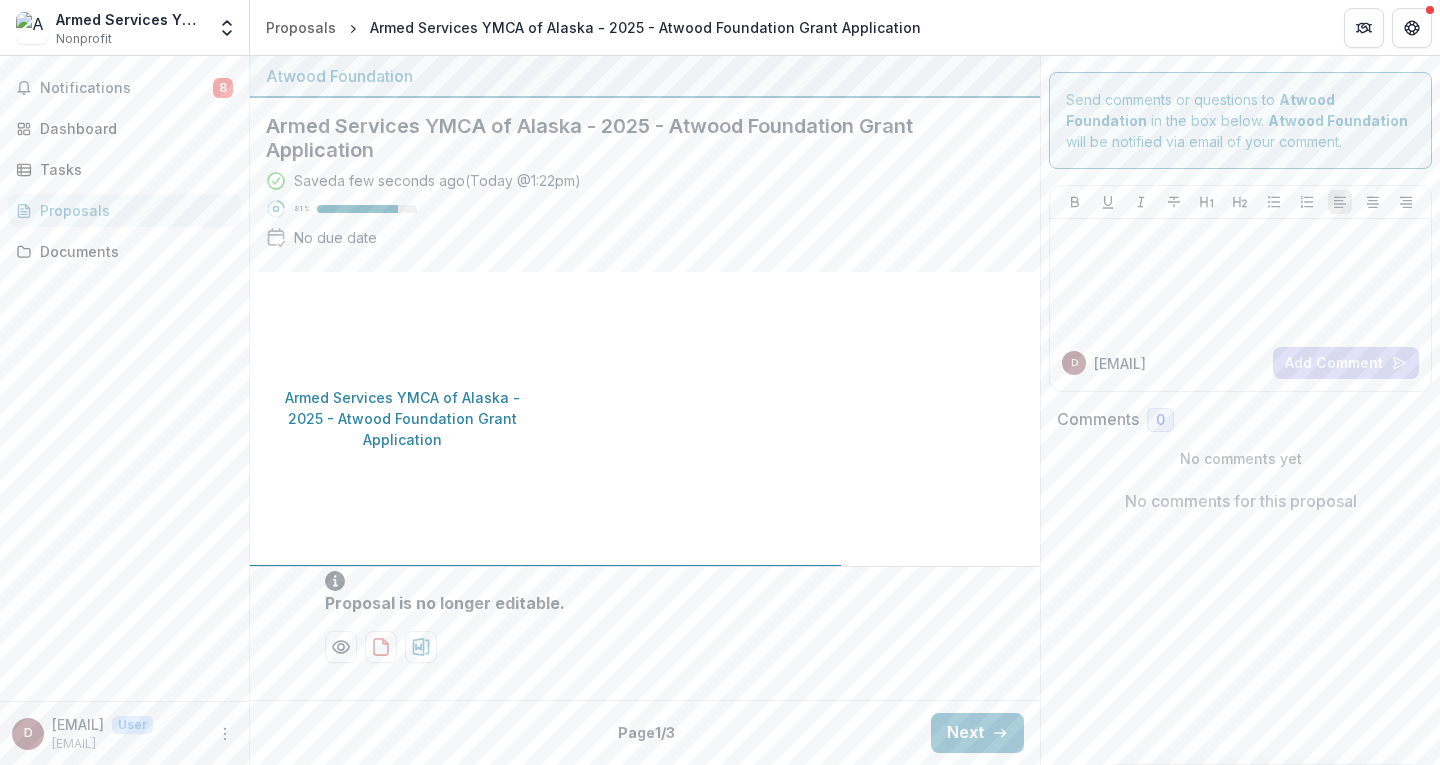 click on "Armed Services YMCA of Alaska - 2025 - Atwood Foundation Grant Application" at bounding box center [403, 418] 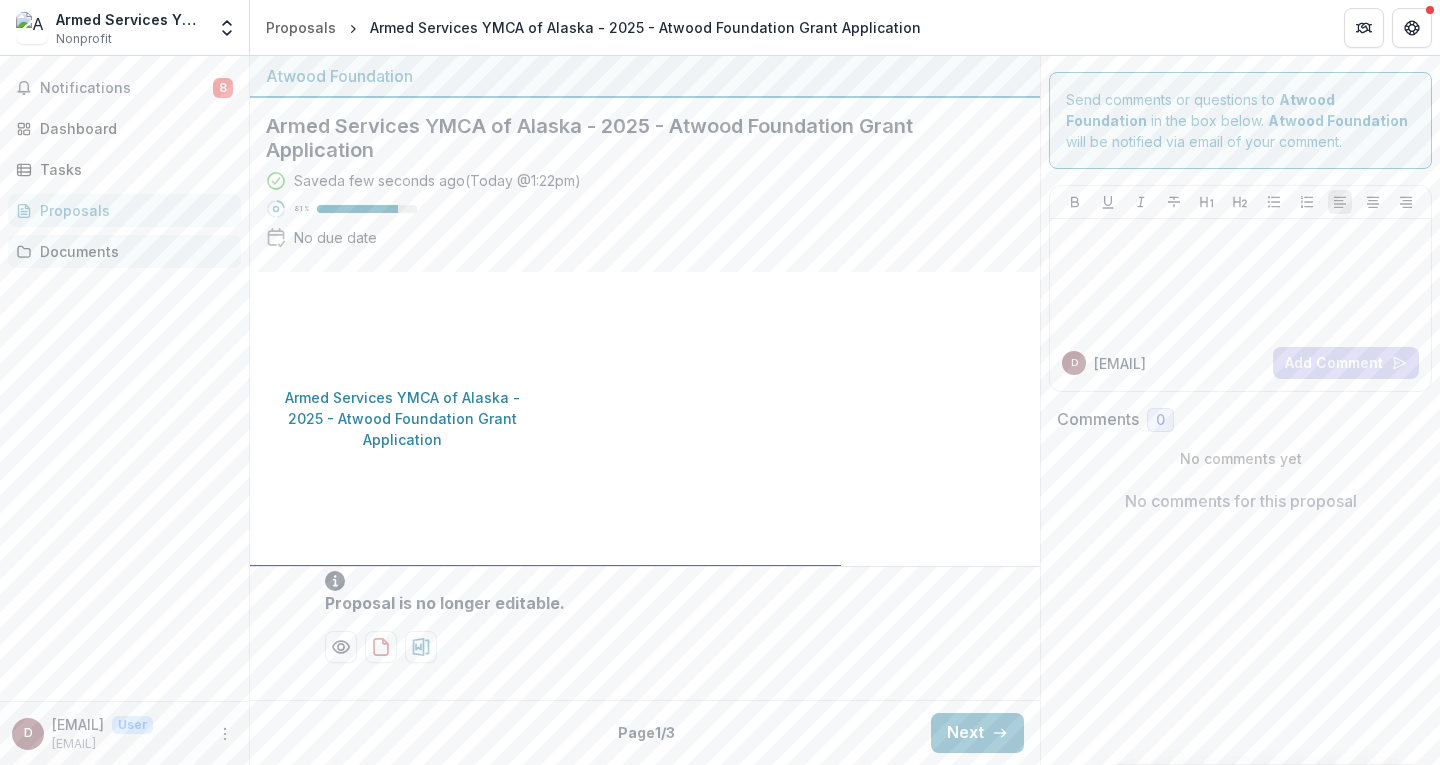 click on "Documents" at bounding box center (132, 251) 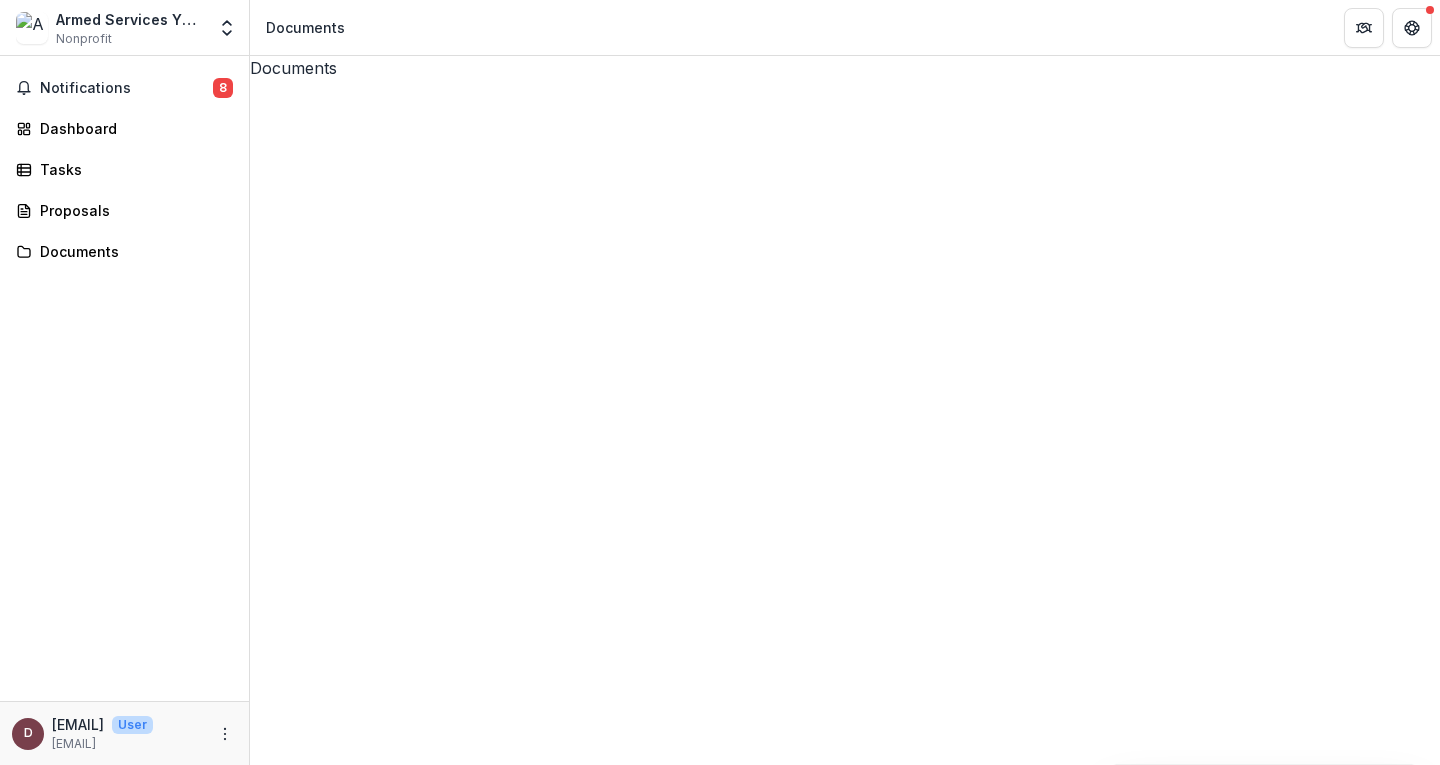 click on "Armed Services YMCA of Alaska - 2025 - Atwood Foundation Grant Application" at bounding box center [845, 4469] 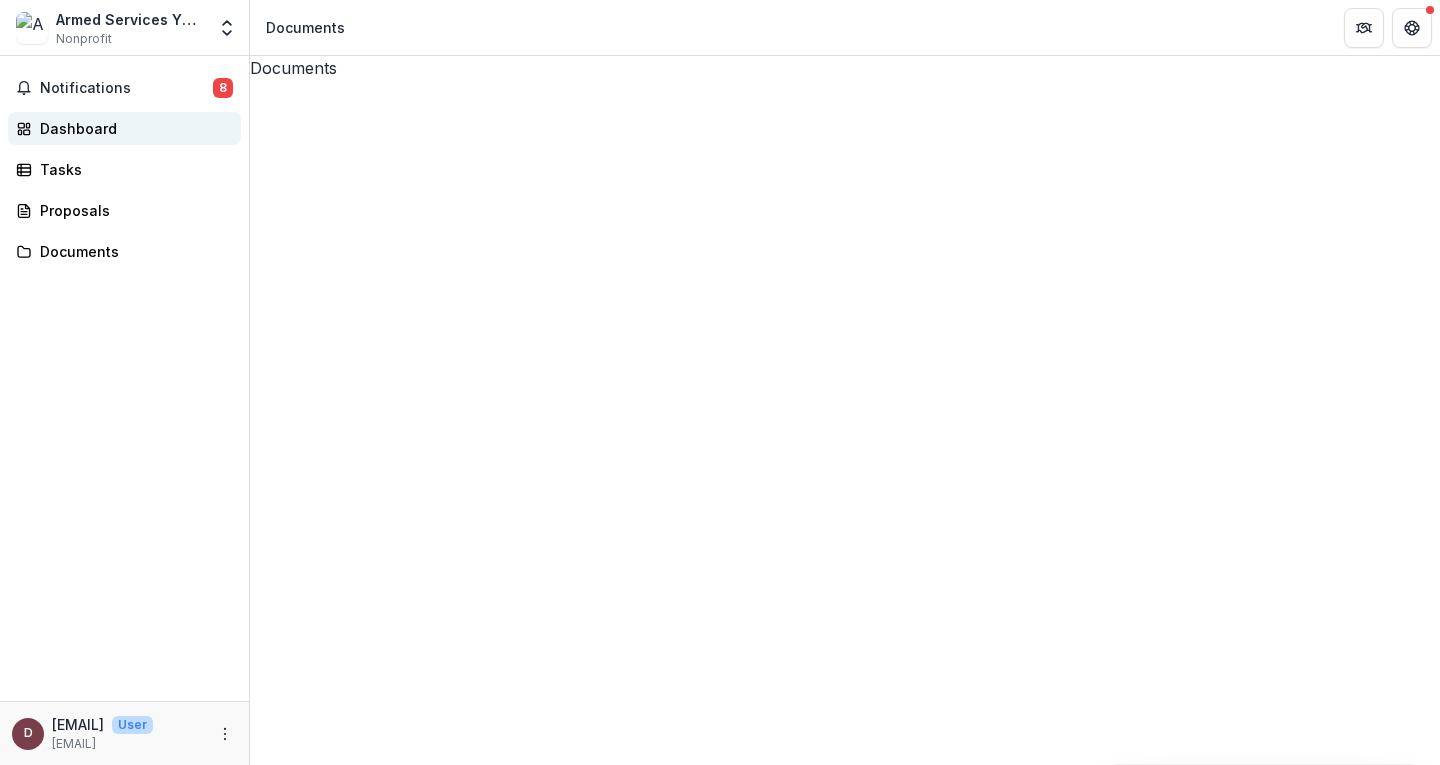 click 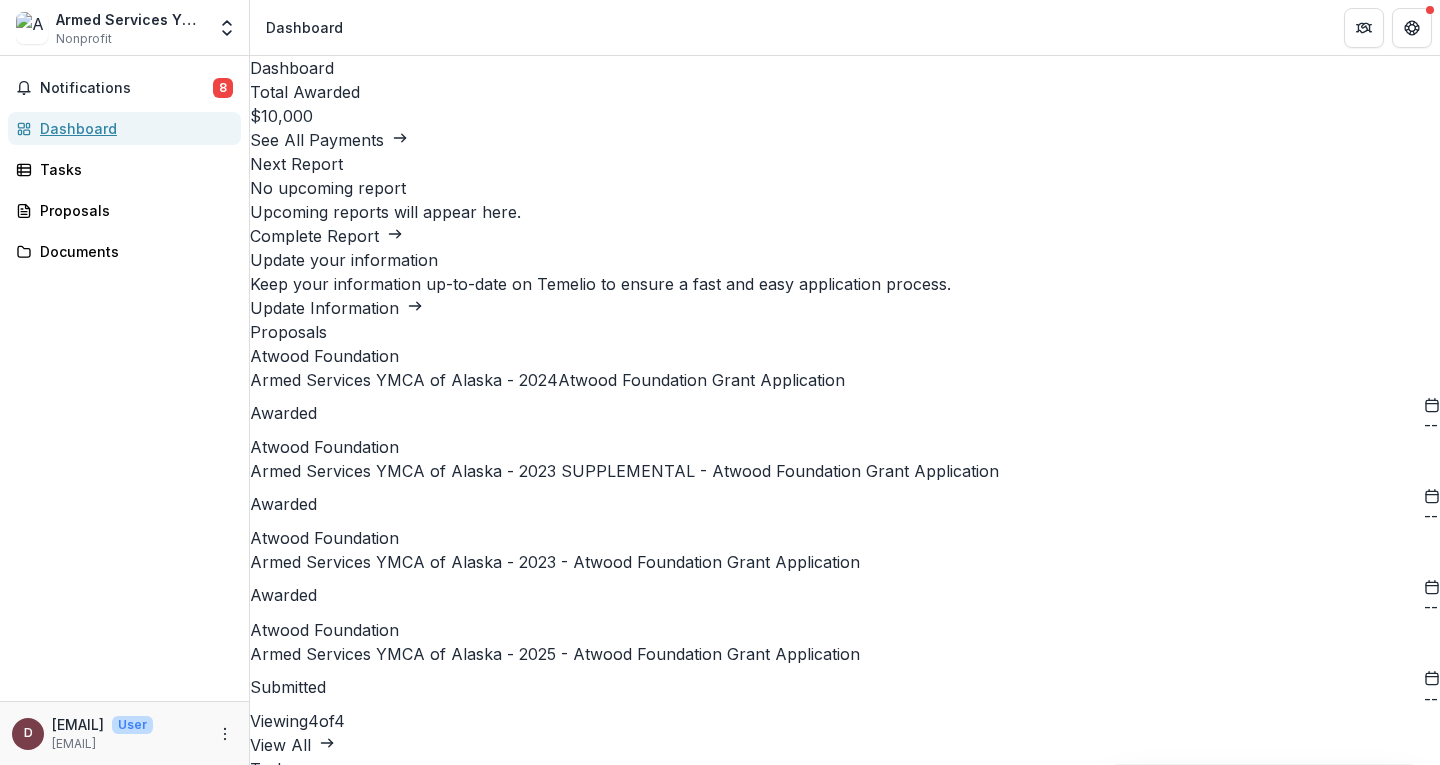 scroll, scrollTop: 71, scrollLeft: 0, axis: vertical 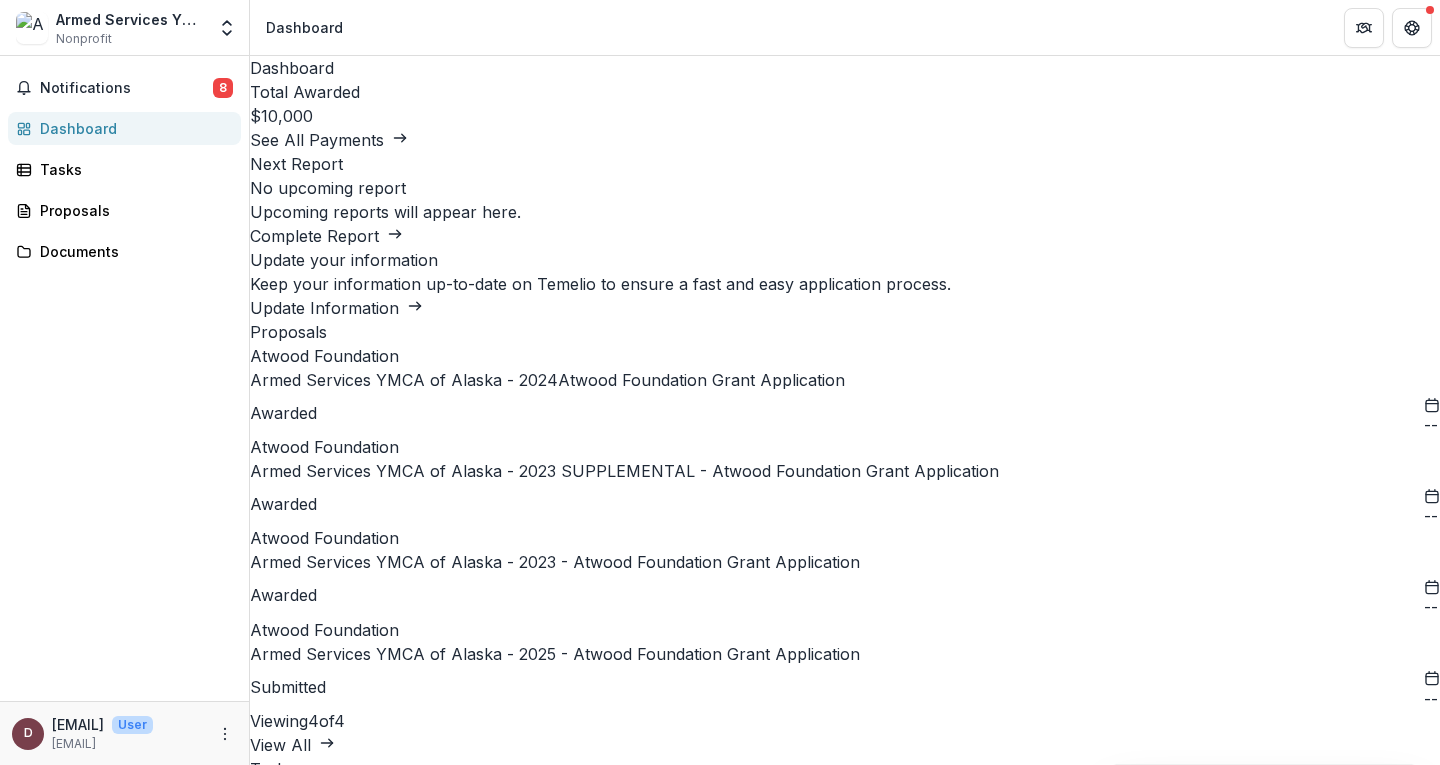 click on "Armed Services YMCA of Alaska - 2025 - Atwood Foundation Grant Application" at bounding box center (555, 654) 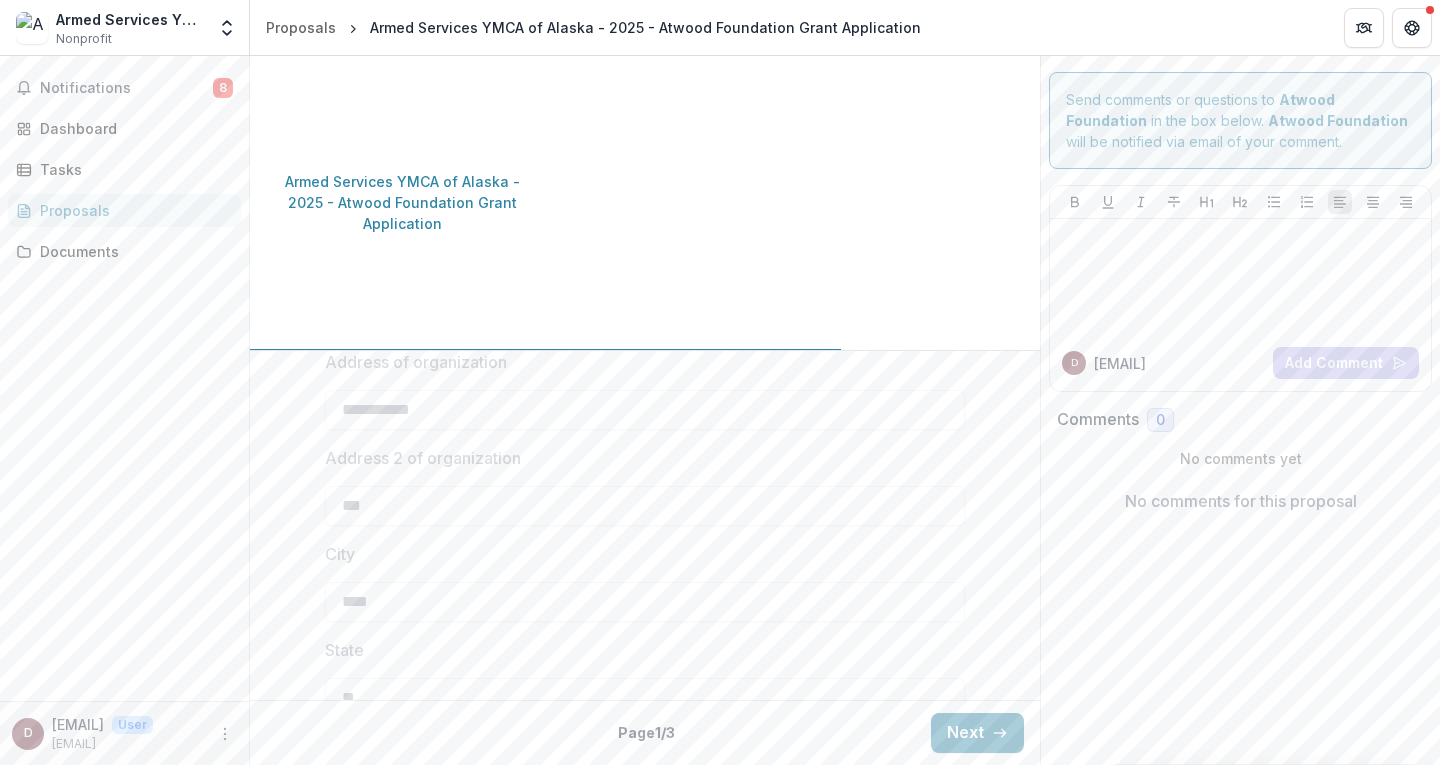 scroll, scrollTop: 0, scrollLeft: 0, axis: both 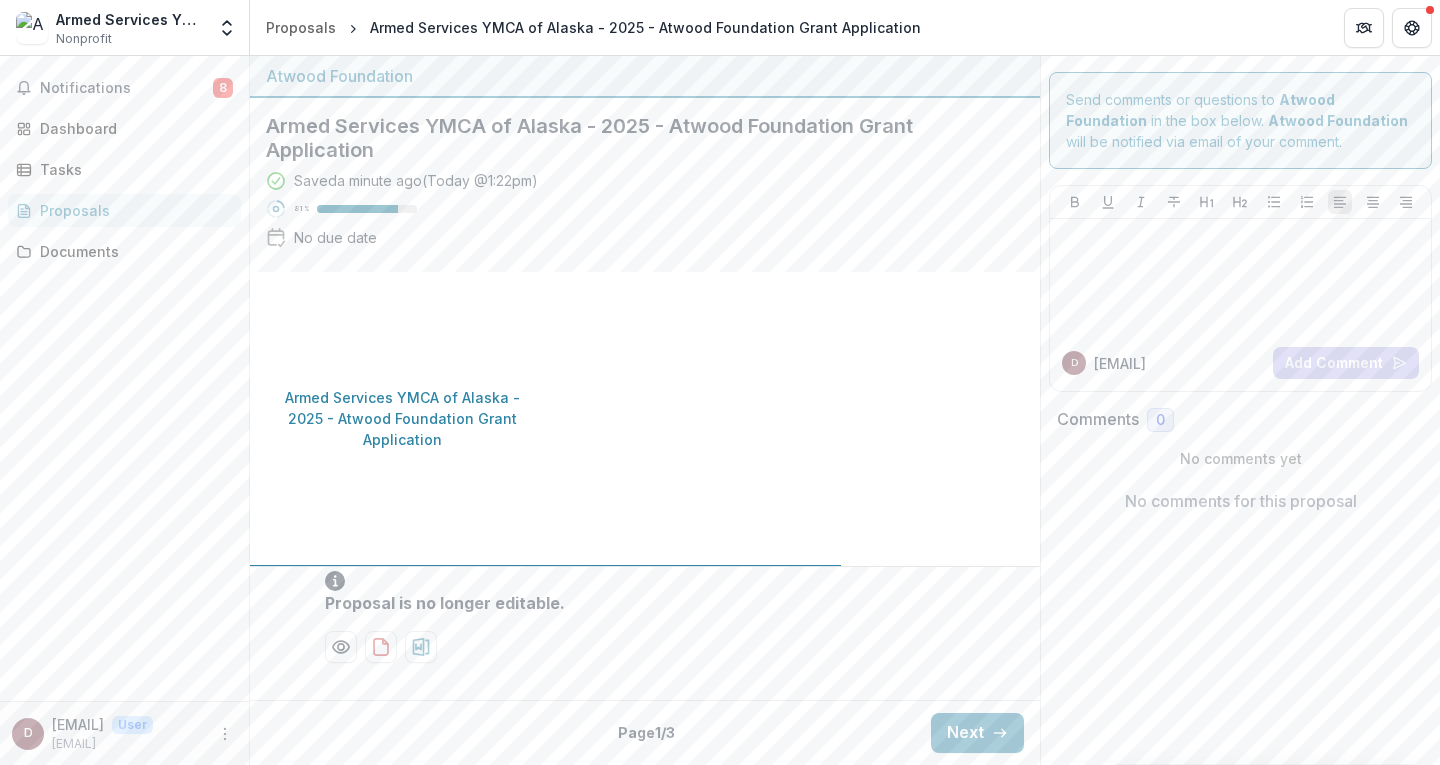 click on "Armed Services YMCA of Alaska - 2025 - Atwood Foundation Grant Application" at bounding box center [403, 418] 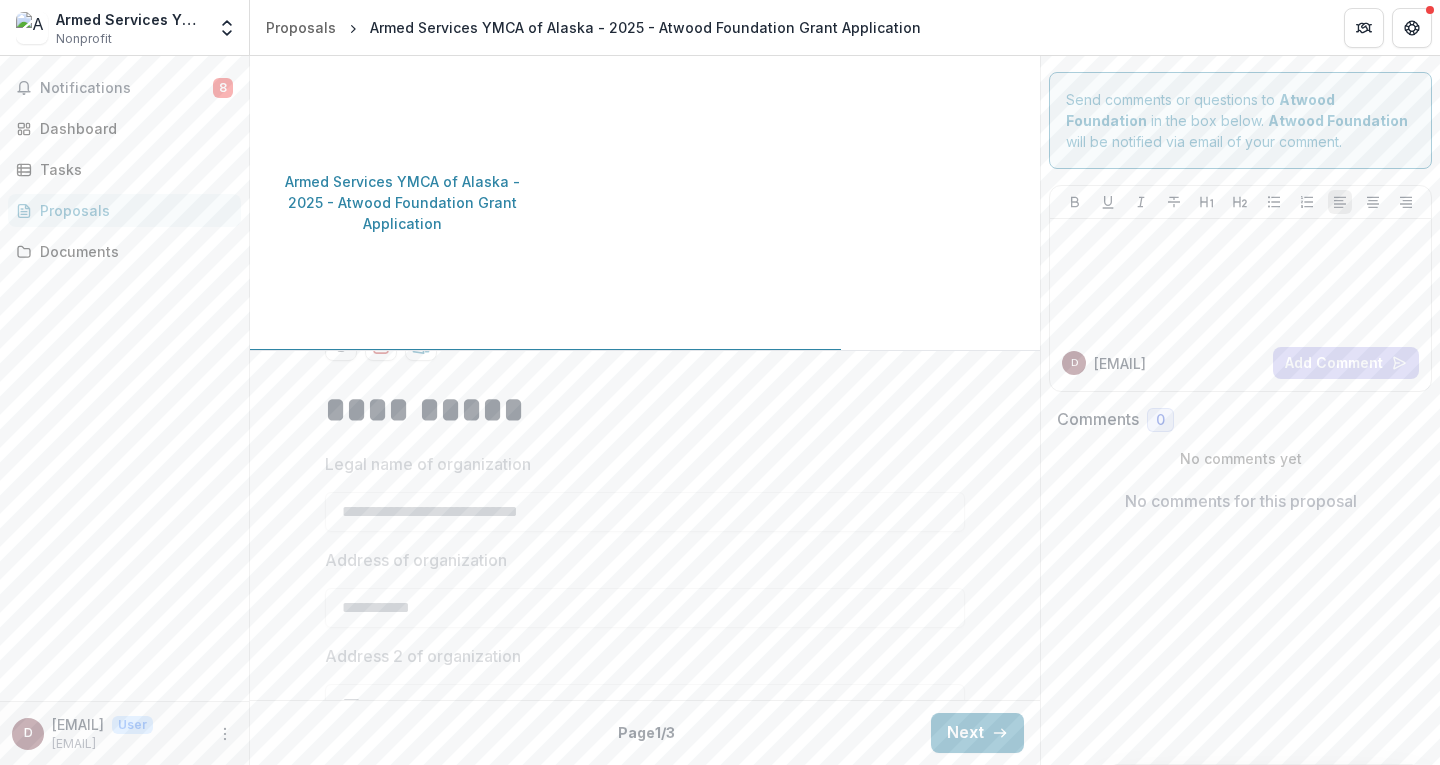 scroll, scrollTop: 0, scrollLeft: 0, axis: both 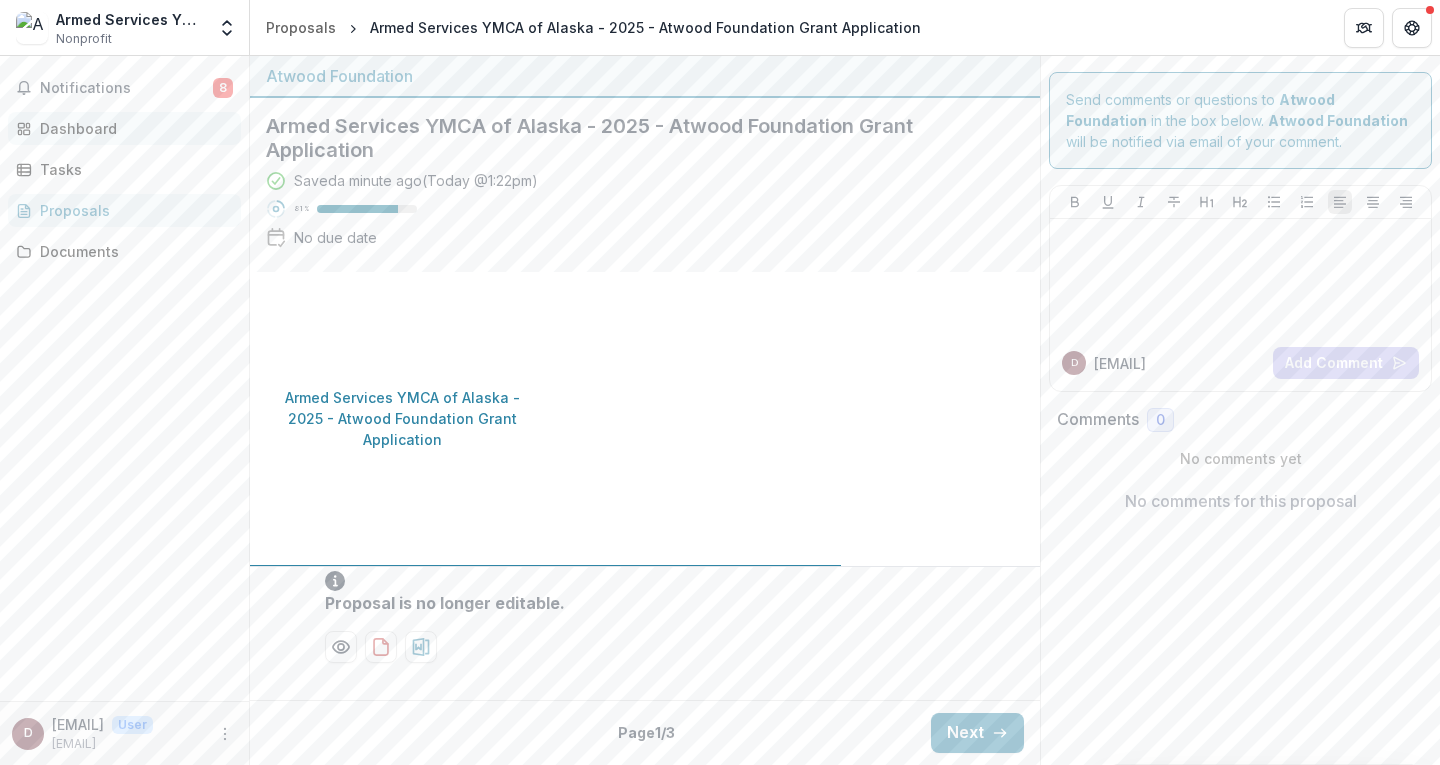 click on "Dashboard" at bounding box center (132, 128) 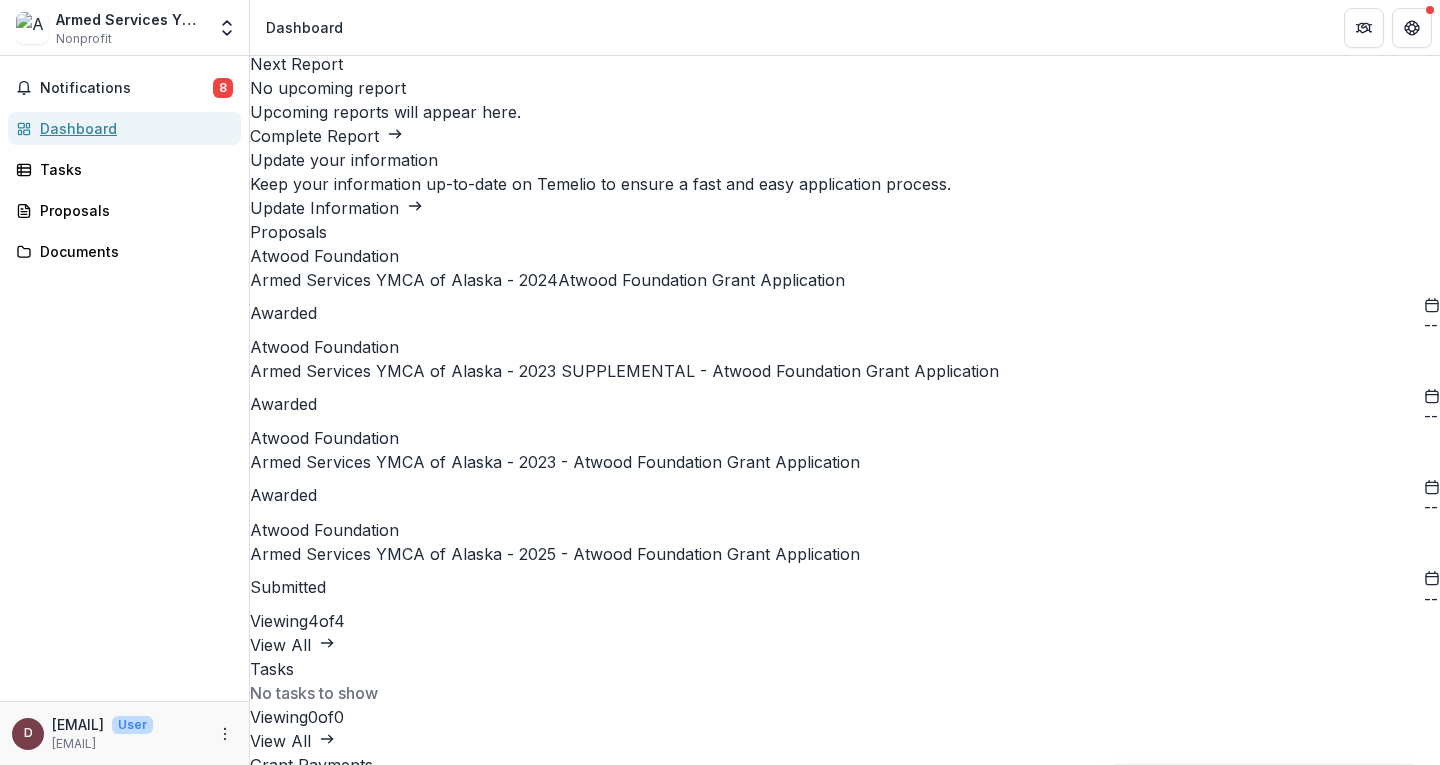 scroll, scrollTop: 300, scrollLeft: 0, axis: vertical 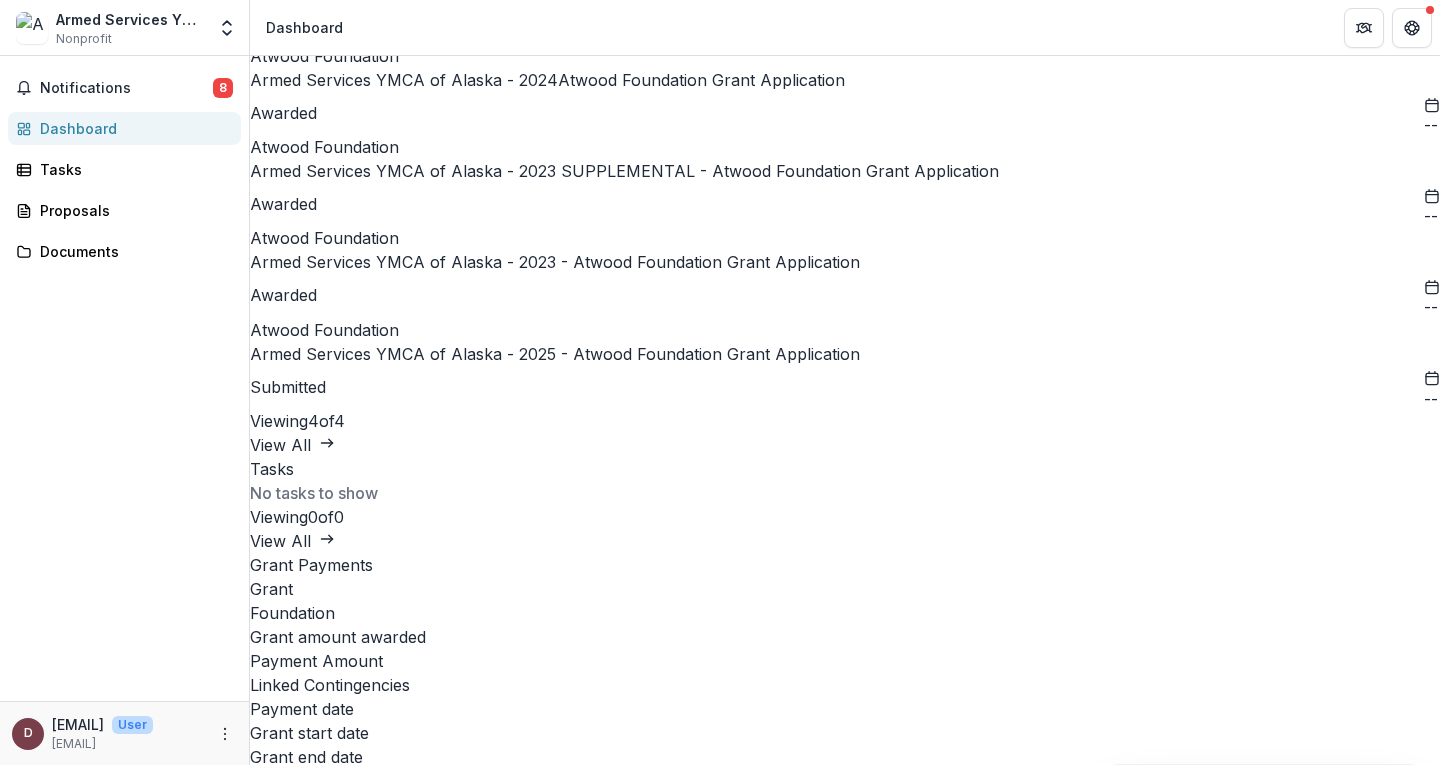 click on "Armed Services YMCA of Alaska - 2025 - Atwood Foundation Grant Application" at bounding box center [555, 354] 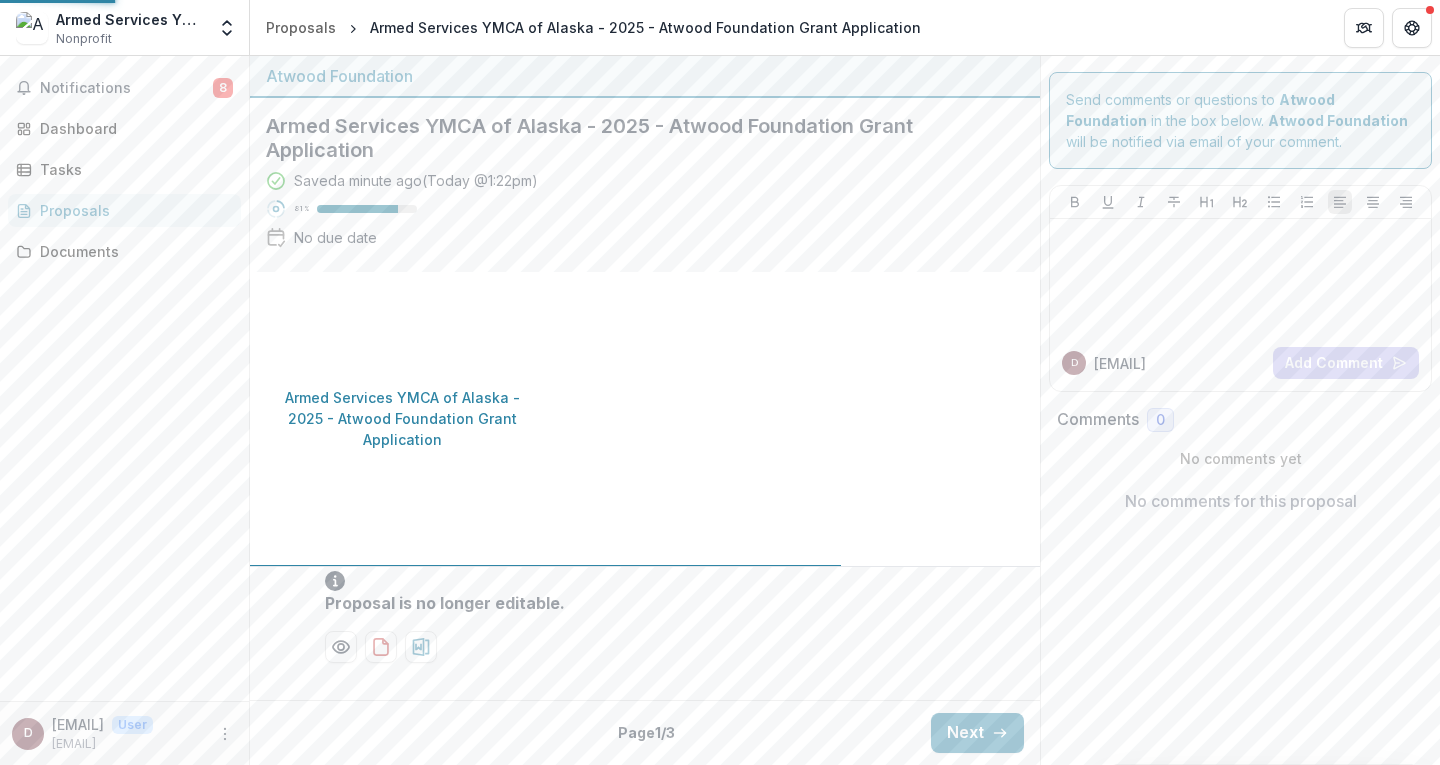 type on "*******" 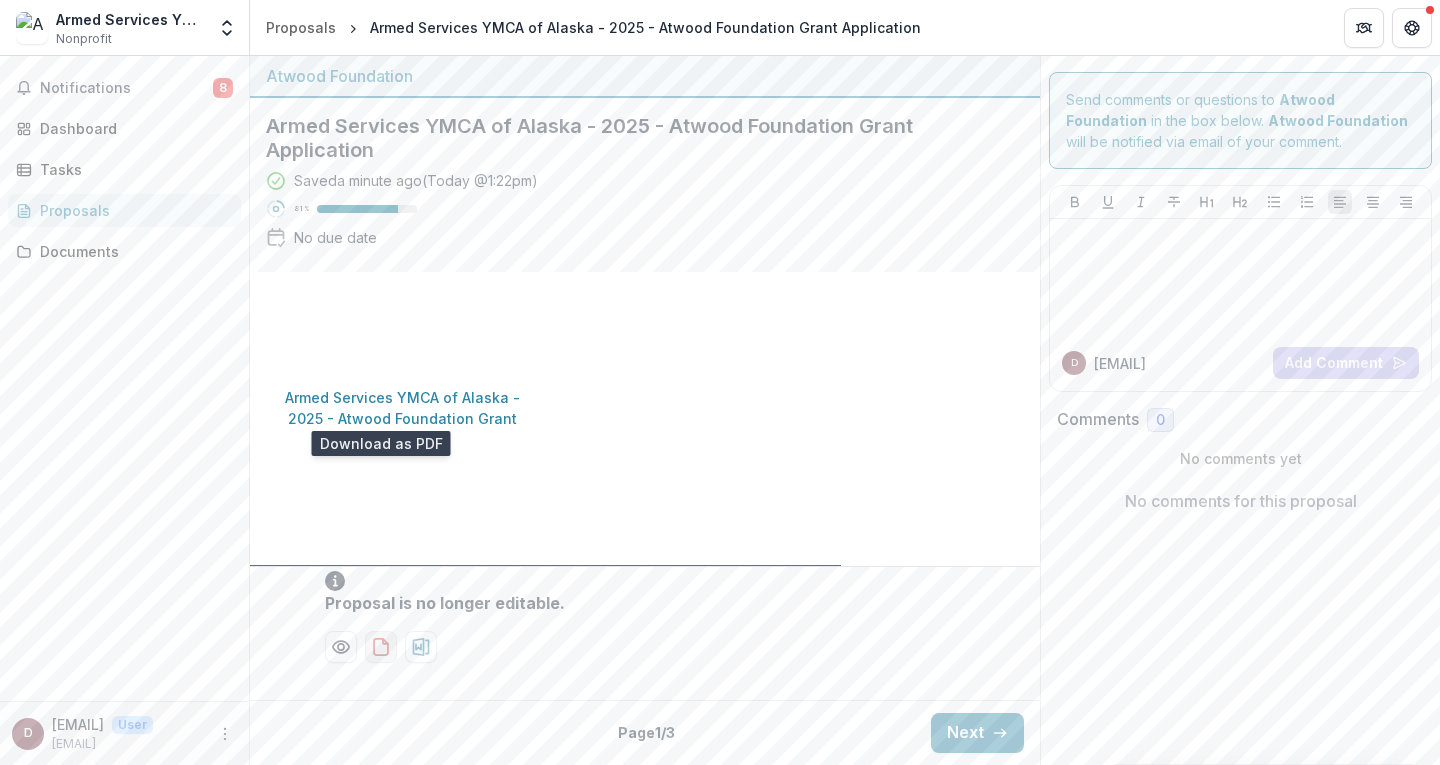 click 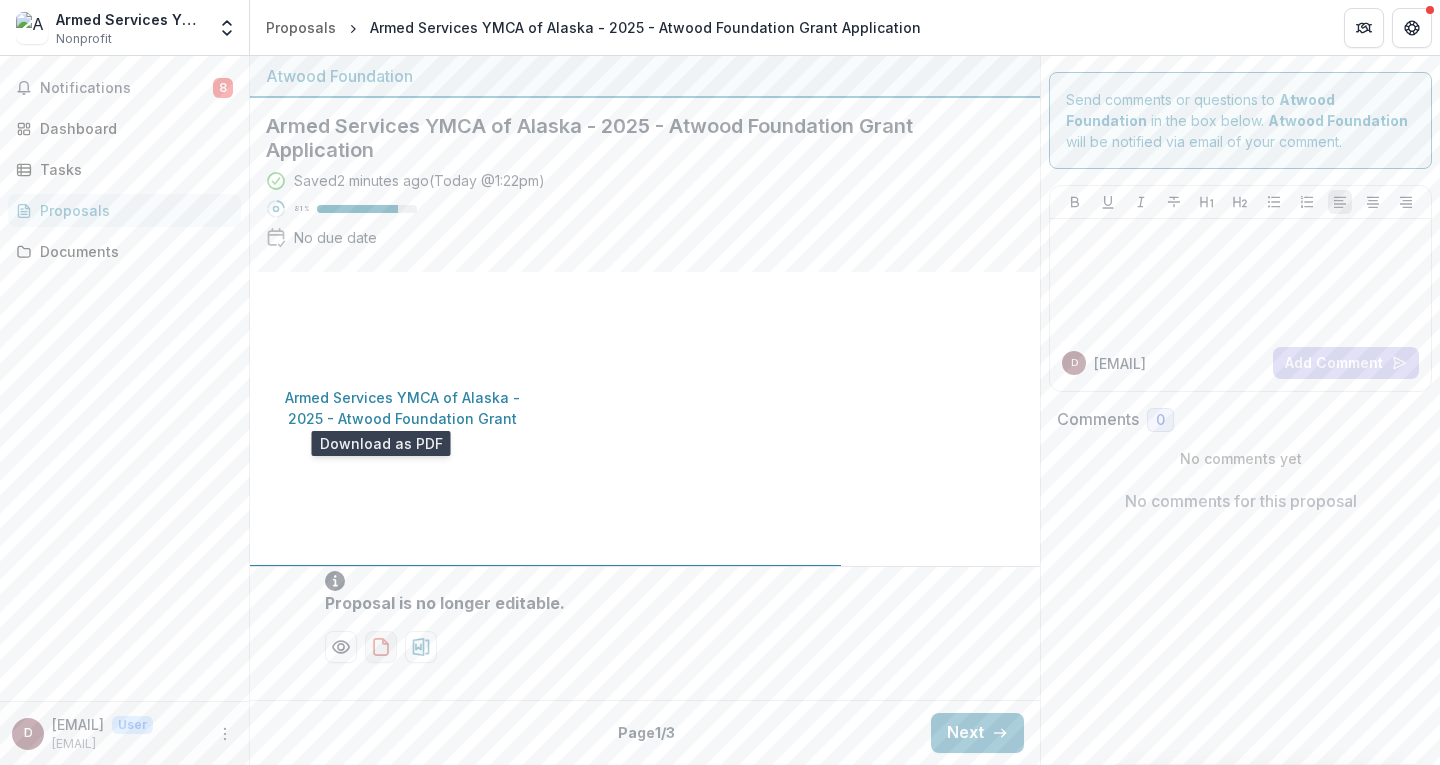 click at bounding box center [381, 647] 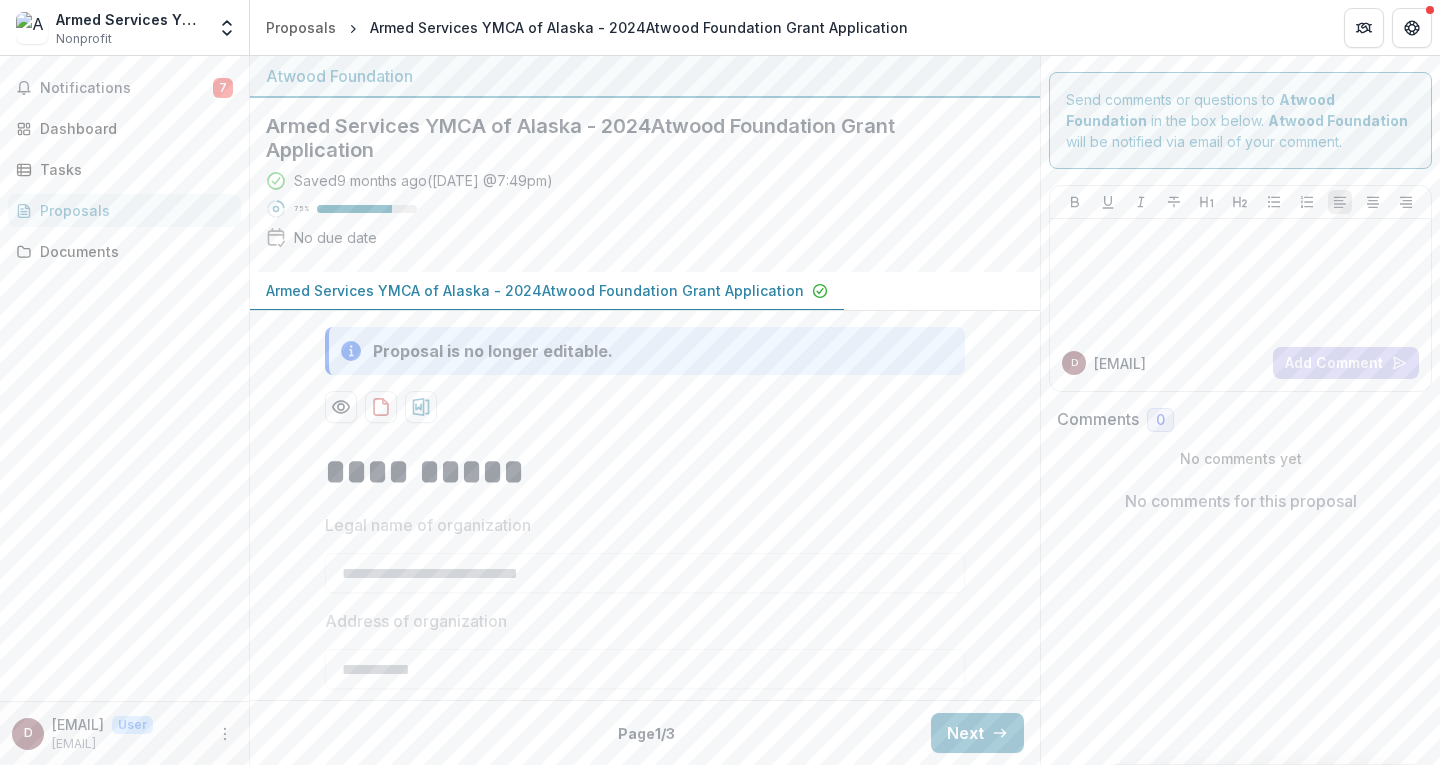 scroll, scrollTop: 0, scrollLeft: 0, axis: both 